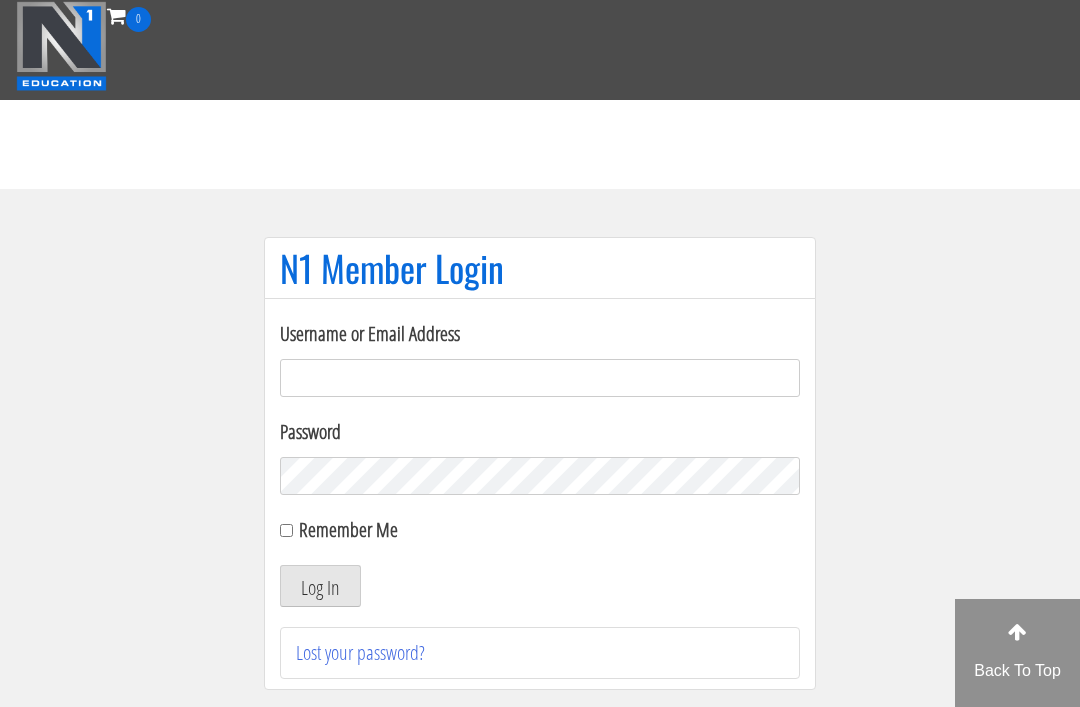scroll, scrollTop: 0, scrollLeft: 0, axis: both 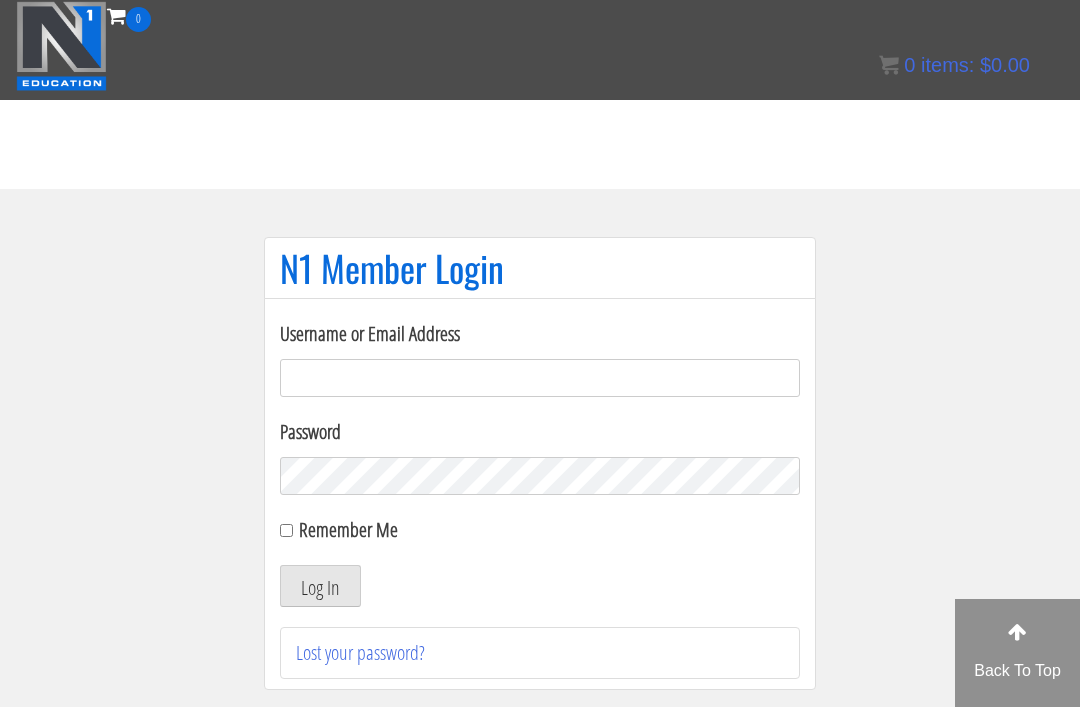 type on "[EMAIL_ADDRESS][DOMAIN_NAME]" 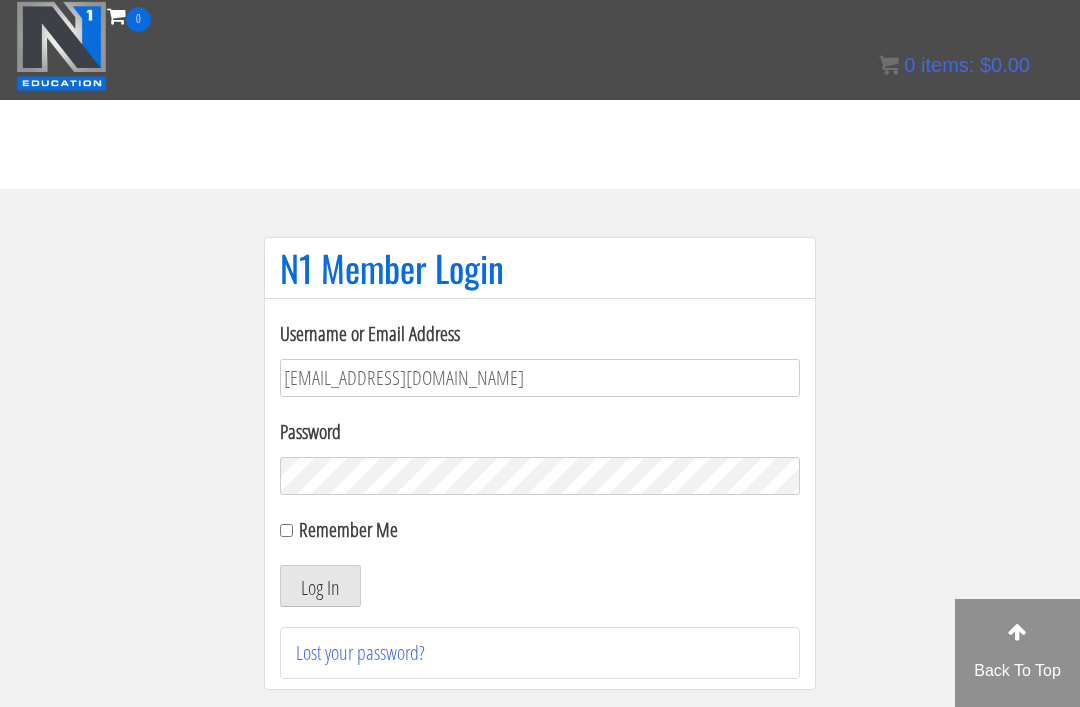 click on "Log In" at bounding box center [320, 586] 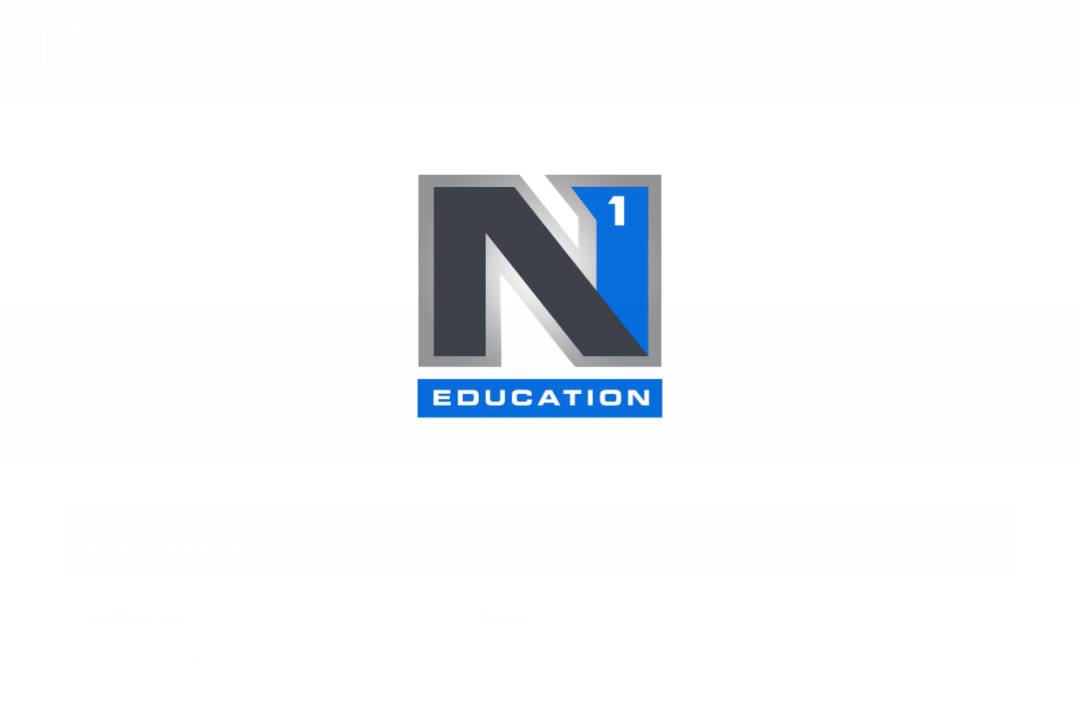 scroll, scrollTop: 0, scrollLeft: 0, axis: both 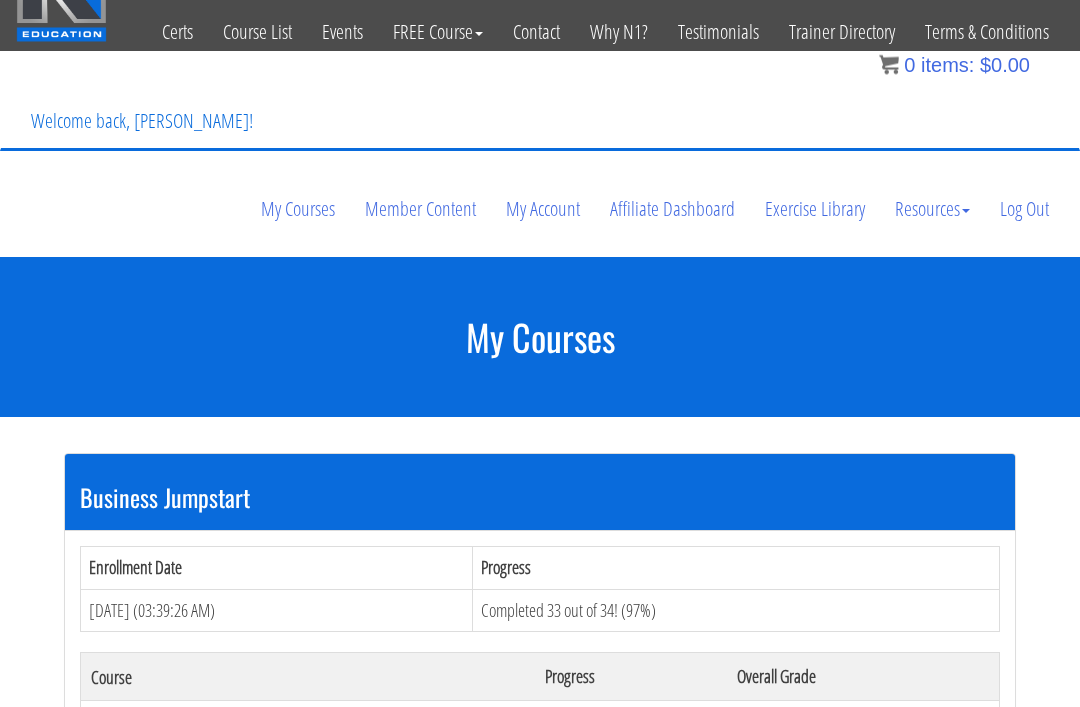 click on "Business Jumpstart" at bounding box center (308, 726) 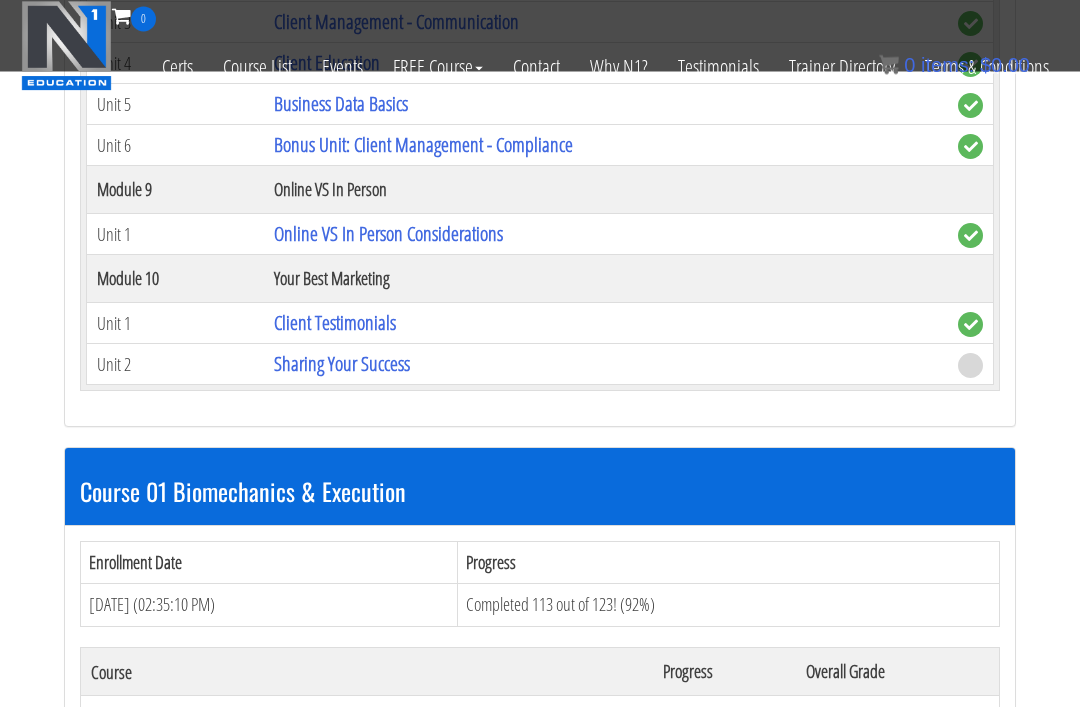 scroll, scrollTop: 2150, scrollLeft: 0, axis: vertical 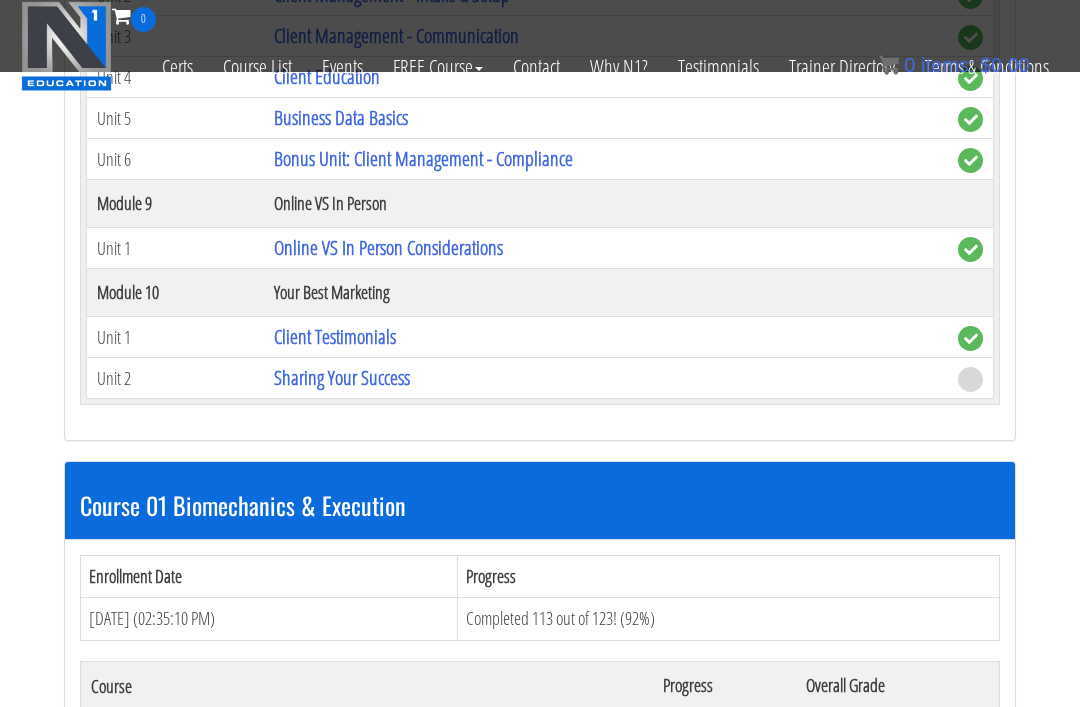click on "Sharing Your Success" at bounding box center [342, 377] 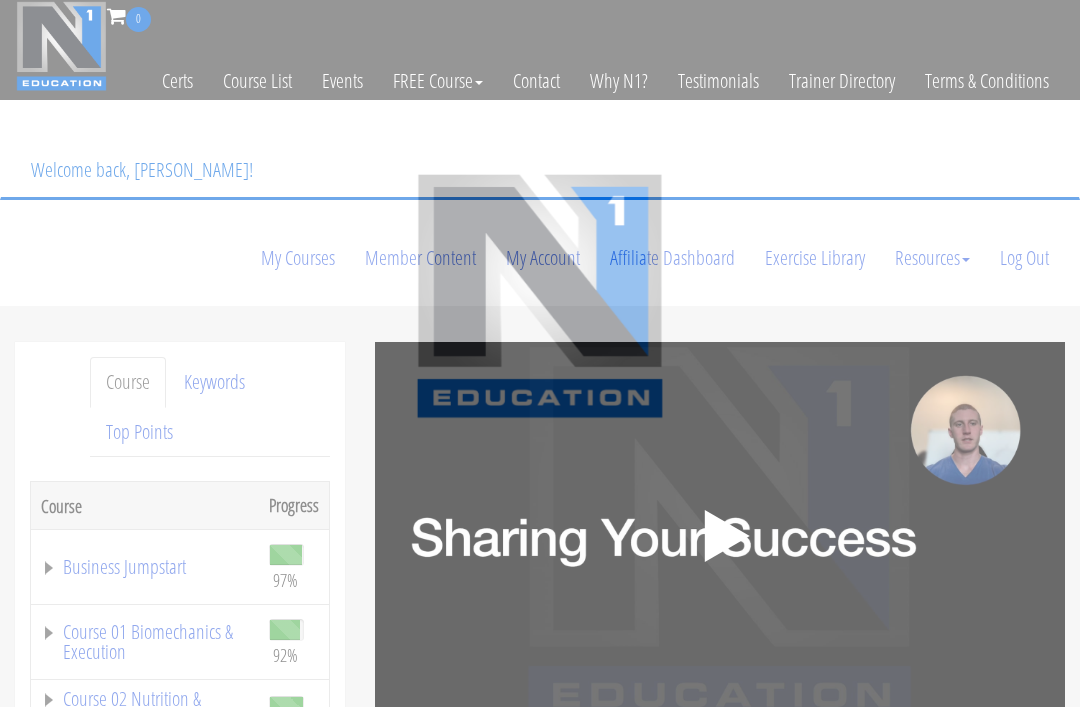 scroll, scrollTop: 0, scrollLeft: 0, axis: both 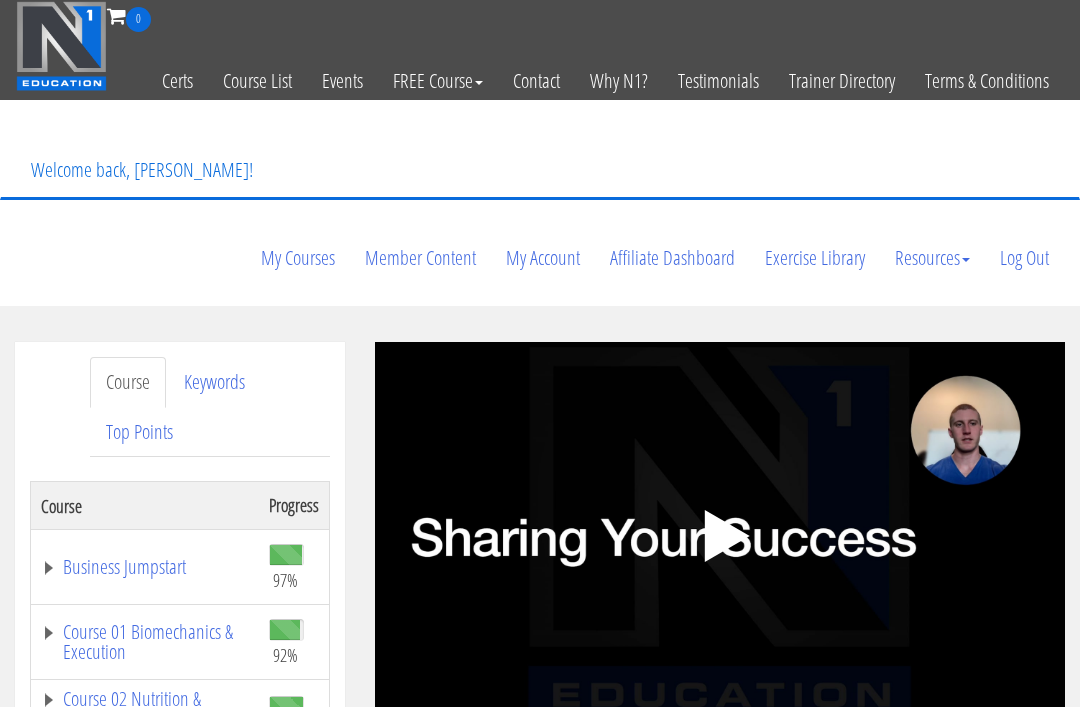 click on ".fp-color-play{opacity:0.65;}.controlbutton{fill:#fff;}" 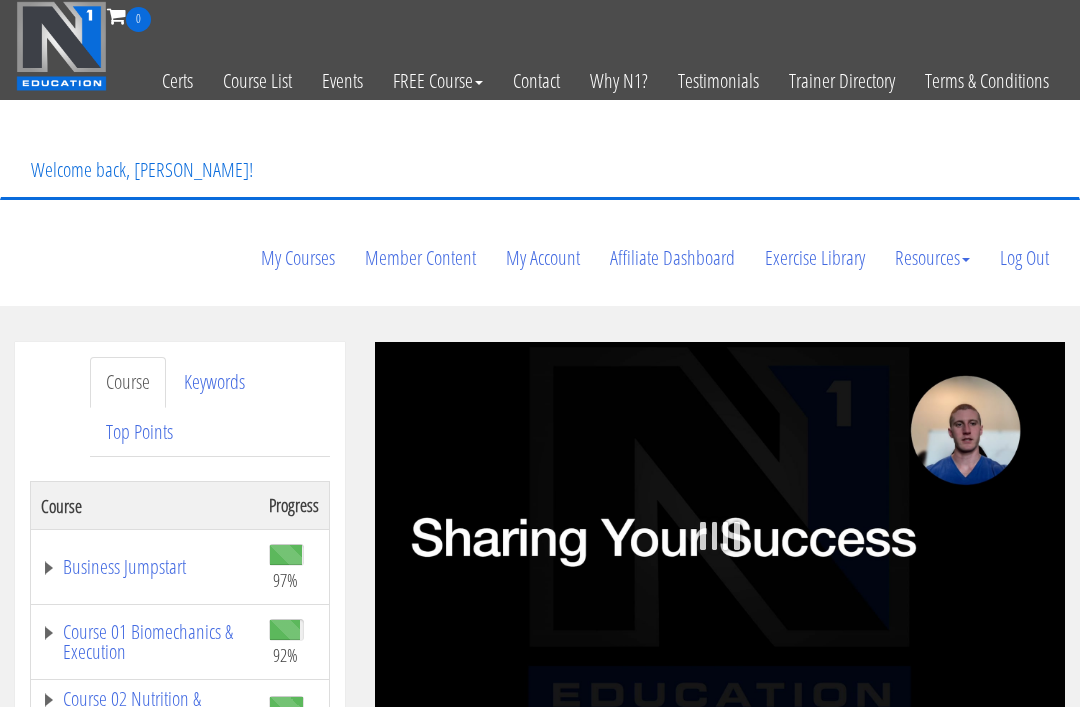 click on ".a{fill:#000;opacity:0.65;}.b{fill:#fff;opacity:1.0;}
.fp-color-play{opacity:0.65;}.controlbutton{fill:#fff;}
.fp-color-play{opacity:0.65;}.controlbutton{fill:#fff;}
.controlbuttonbg{opacity:0.65;}.controlbutton{fill:#fff;}
.fp-color-play{opacity:0.65;}.rect{fill:#fff;}
.fp-color-play{opacity:0.65;}.rect{fill:#fff;}
.fp-color-play{opacity:0.65;}.rect{fill:#fff;}
.fp-color-play{opacity:0.65;}.rect{fill:#fff;}
00:00                                                                        08:06" at bounding box center (720, 536) 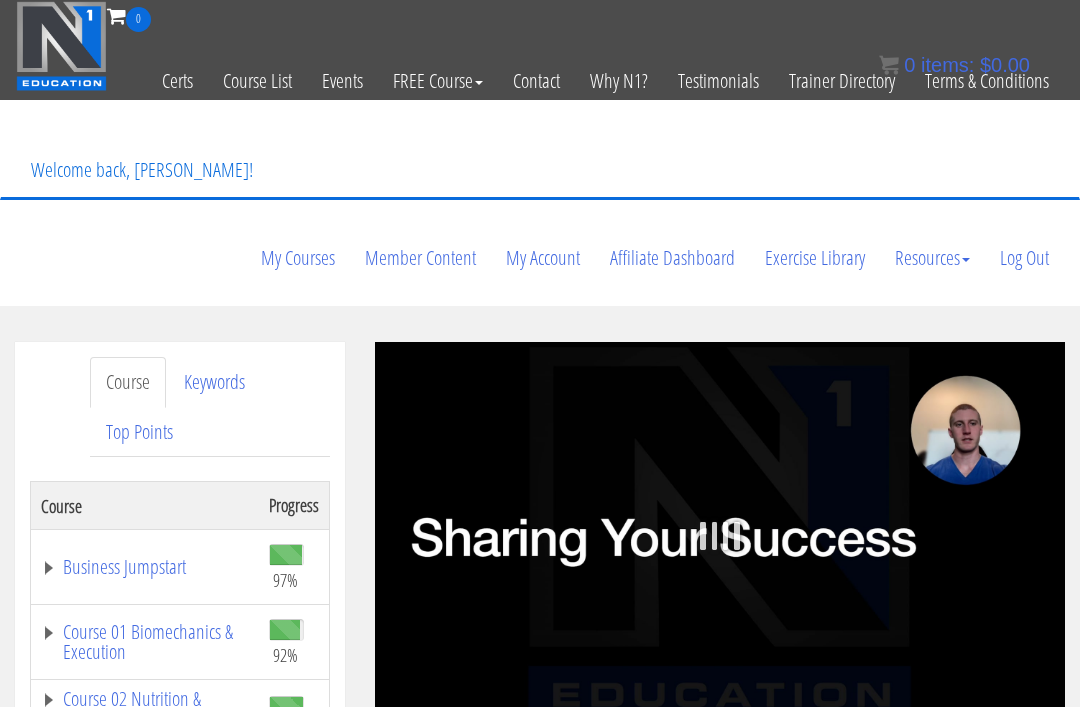 click on ".a{fill:#000;opacity:0.65;}.b{fill:#fff;opacity:1.0;}
.fp-color-play{opacity:0.65;}.controlbutton{fill:#fff;}
.fp-color-play{opacity:0.65;}.controlbutton{fill:#fff;}
.controlbuttonbg{opacity:0.65;}.controlbutton{fill:#fff;}
.fp-color-play{opacity:0.65;}.rect{fill:#fff;}
.fp-color-play{opacity:0.65;}.rect{fill:#fff;}
.fp-color-play{opacity:0.65;}.rect{fill:#fff;}
.fp-color-play{opacity:0.65;}.rect{fill:#fff;}
00:00                                                                        08:06" at bounding box center [720, 536] 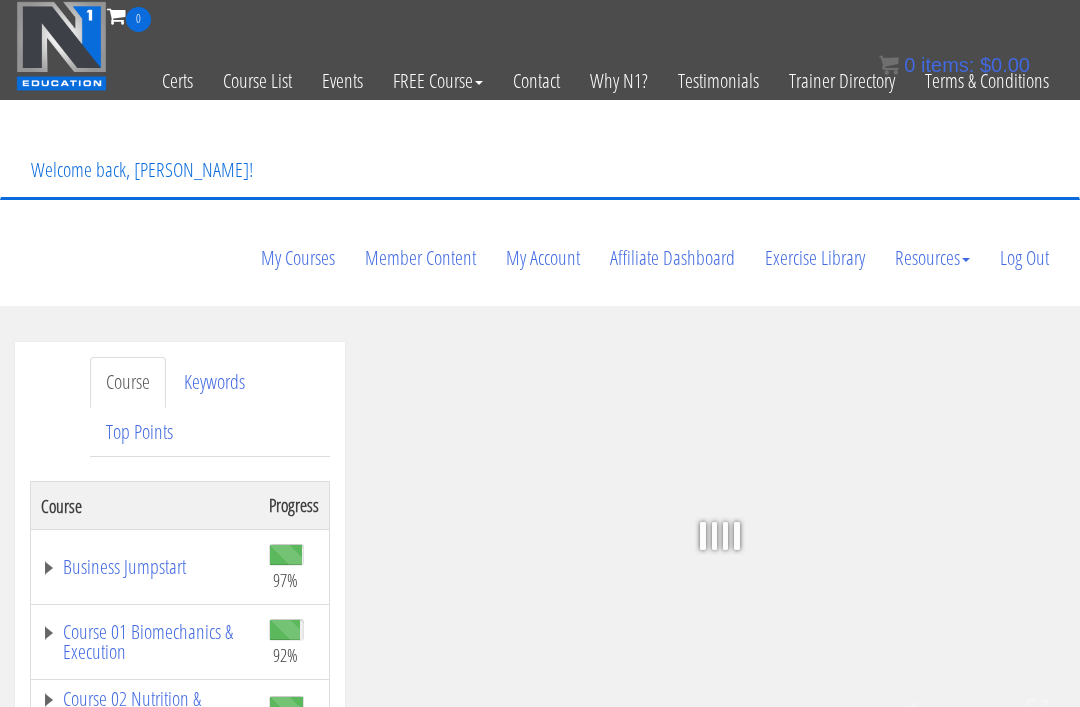 click at bounding box center (968, 536) 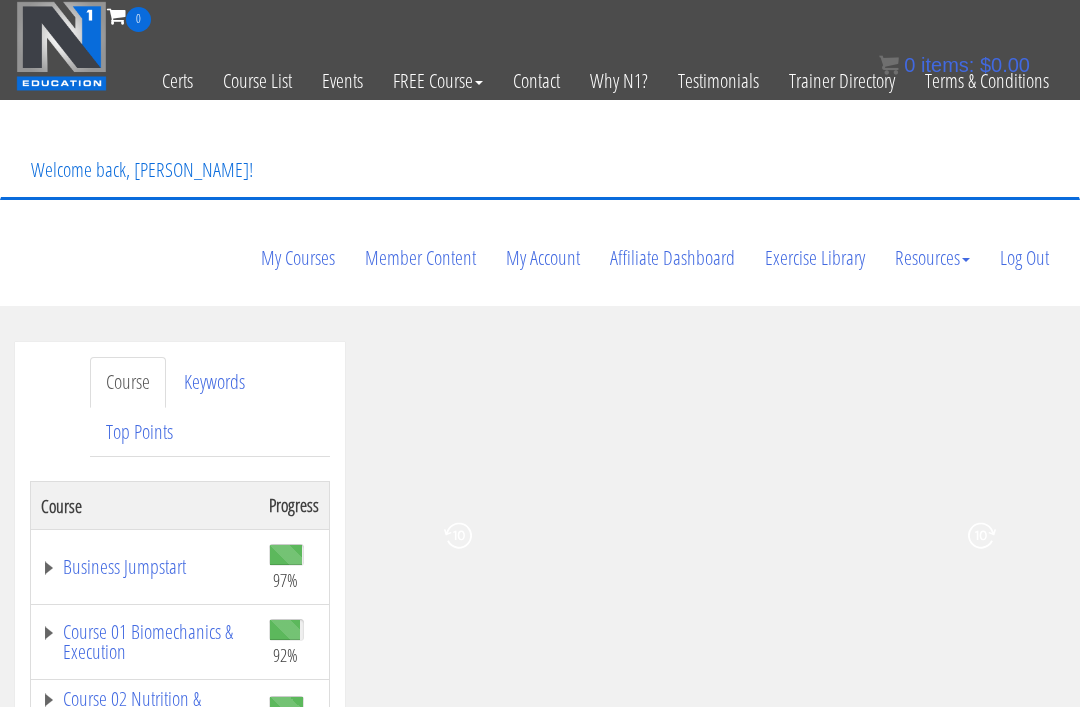 click at bounding box center [968, 536] 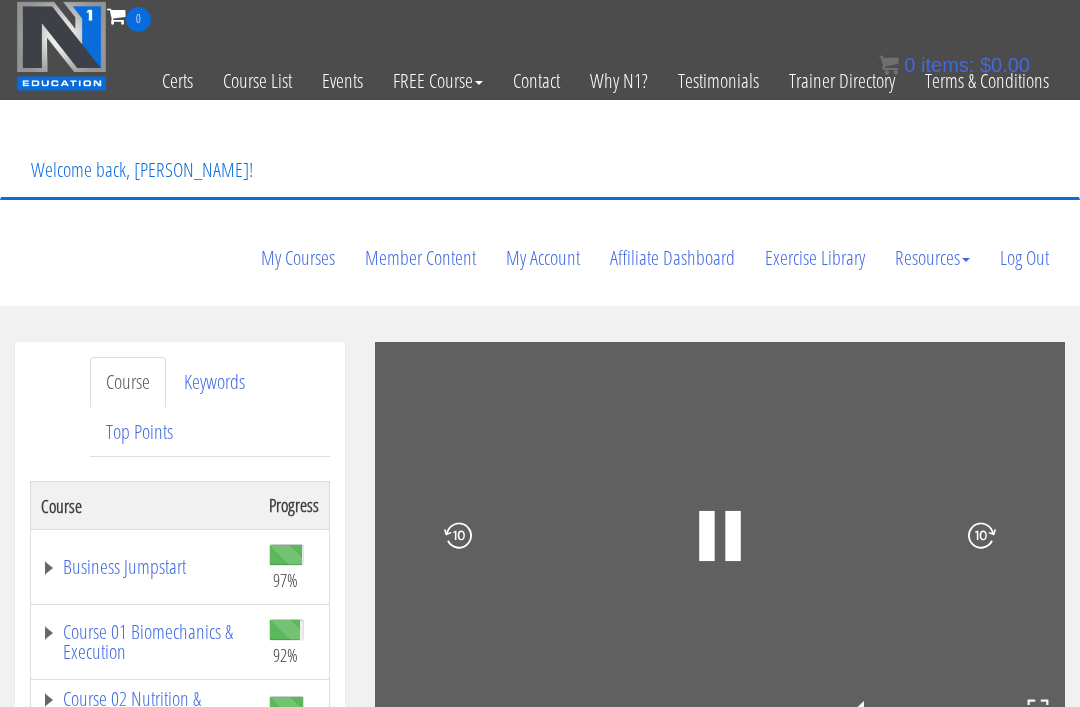 click 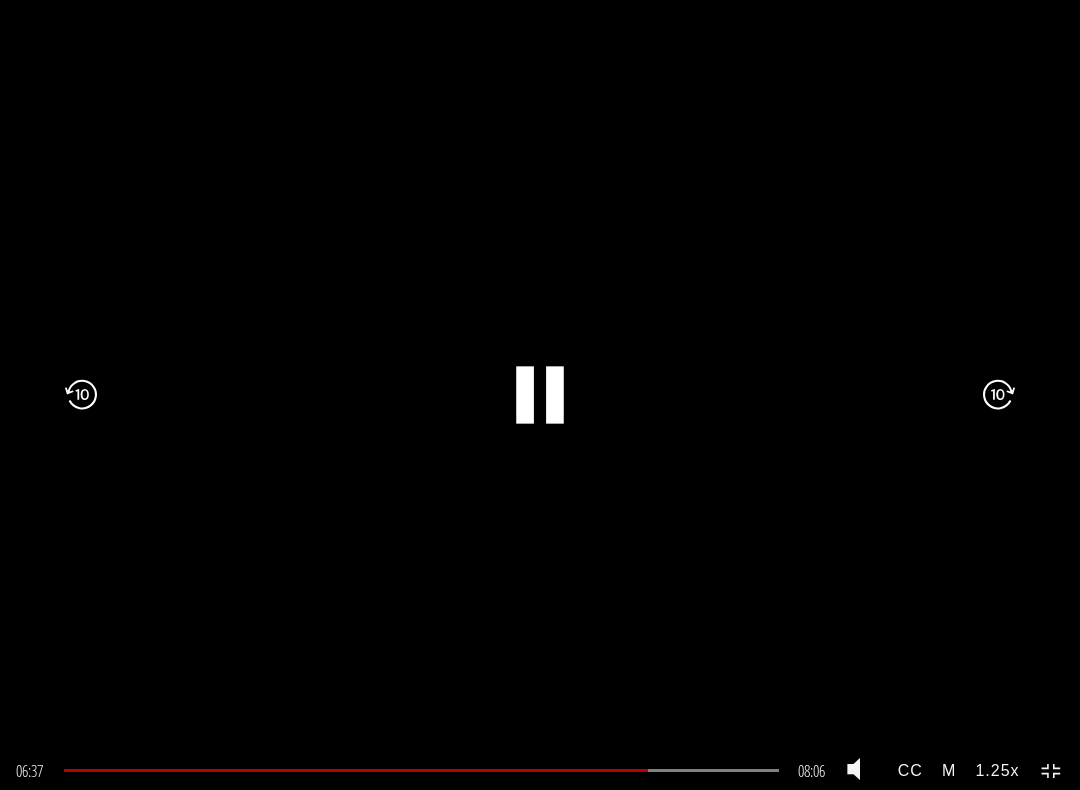click on ".fp-color-play{opacity:0.65;}.rect{fill:#fff;}" 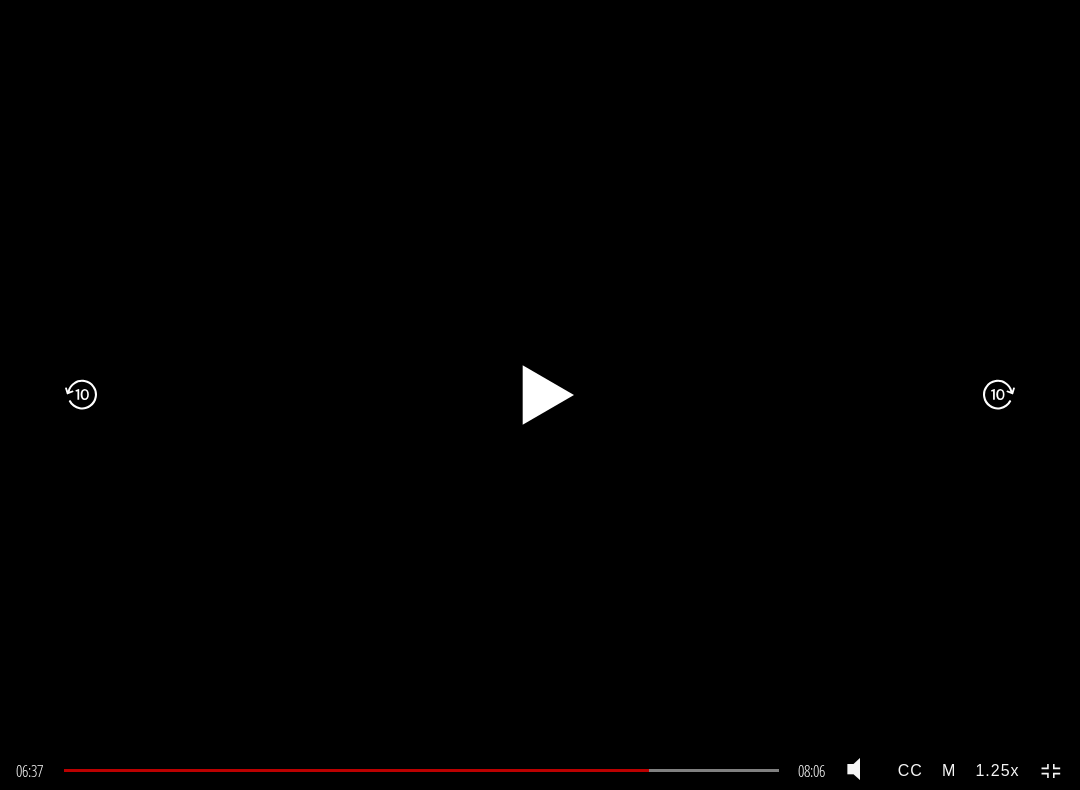 click 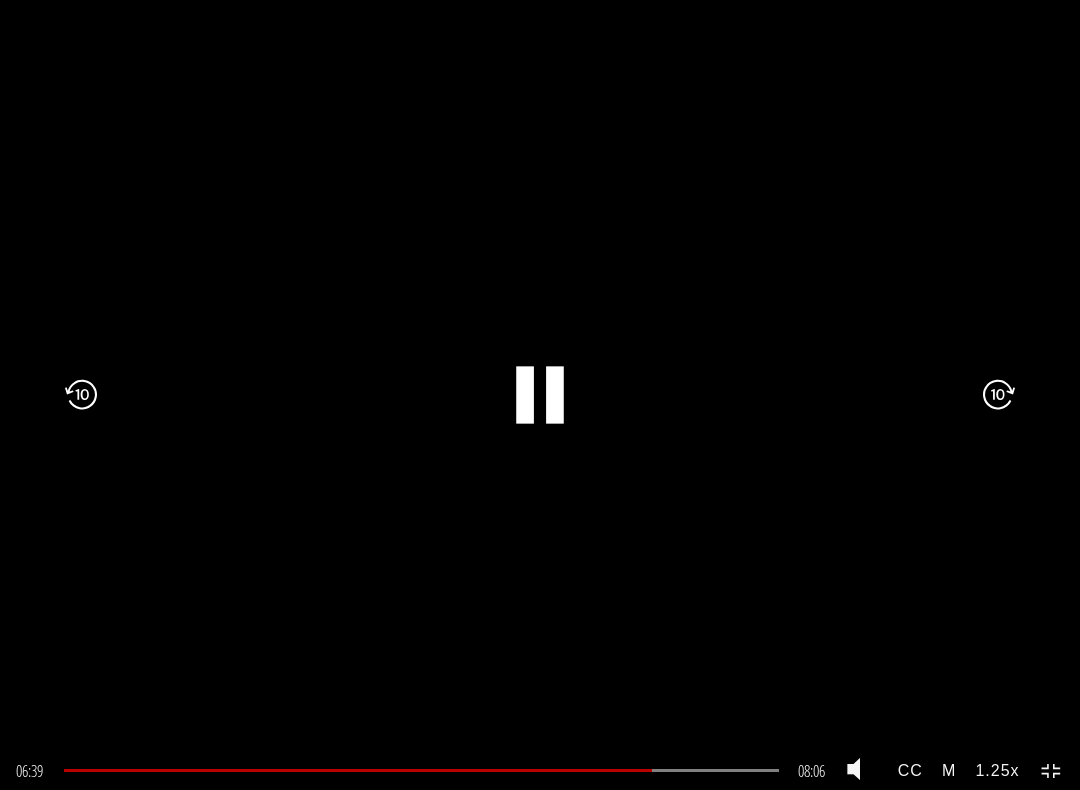 click 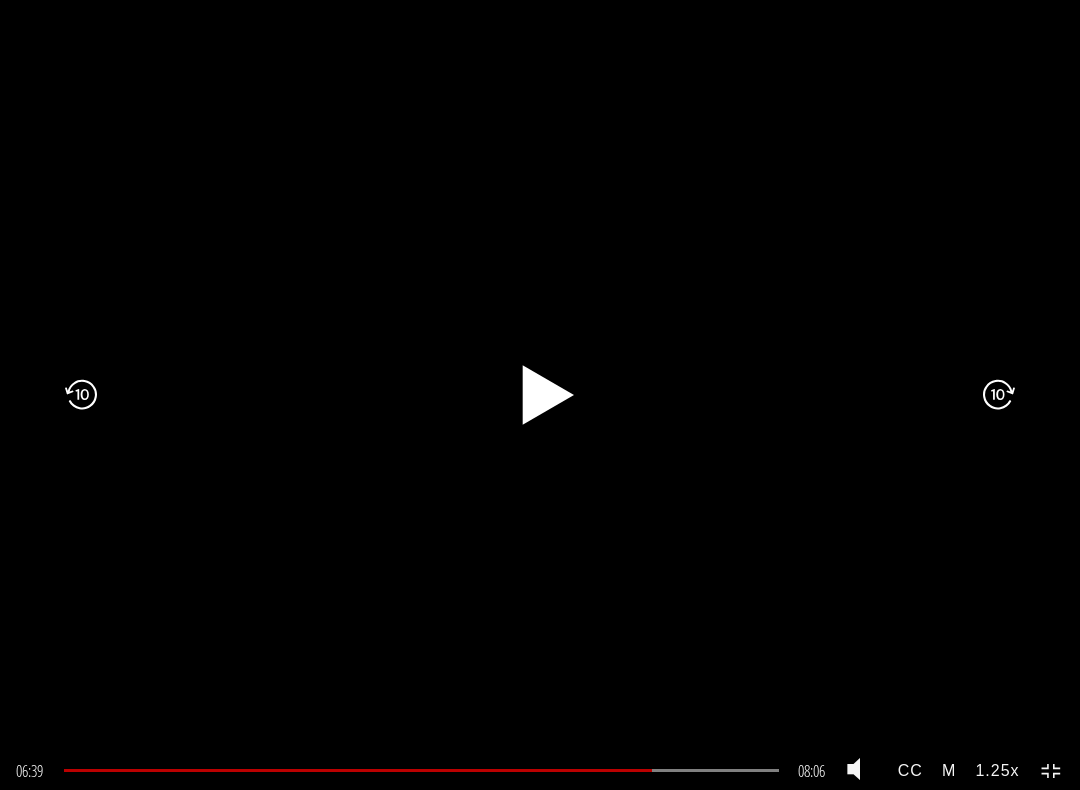 click on ".fp-color-play{opacity:0.65;}.rect{fill:#fff;}" 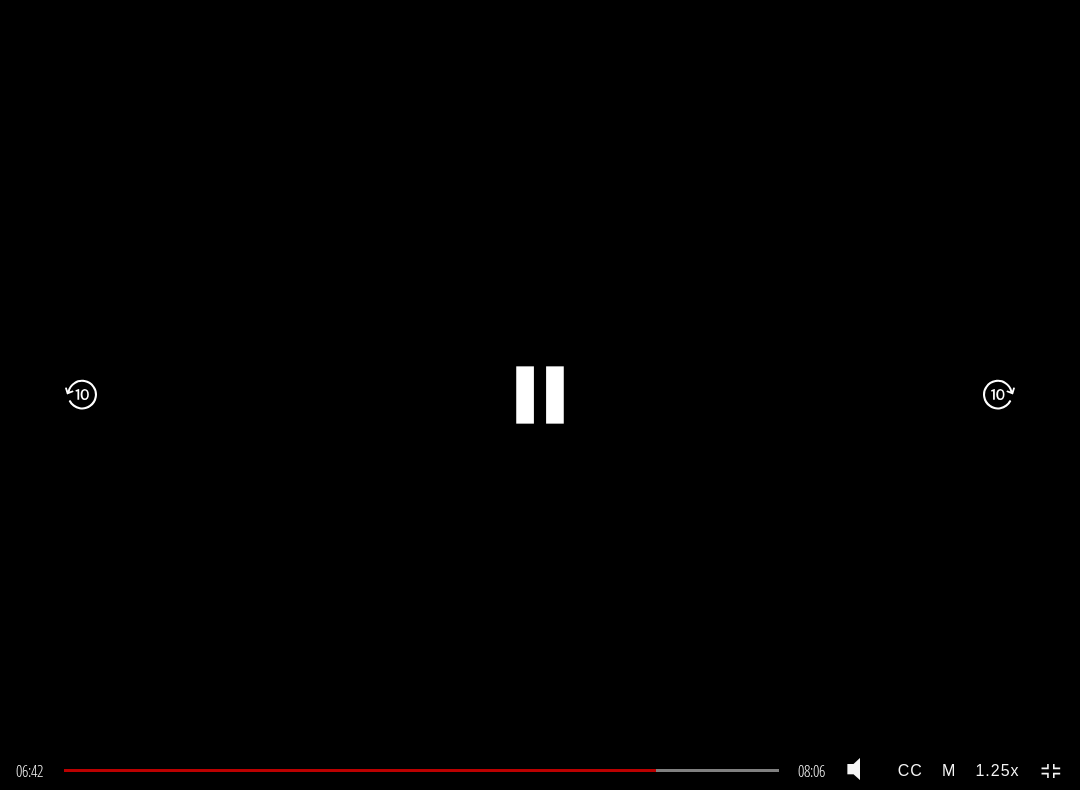 click on ".fp-color-play{opacity:0.65;}.rect{fill:#fff;}" 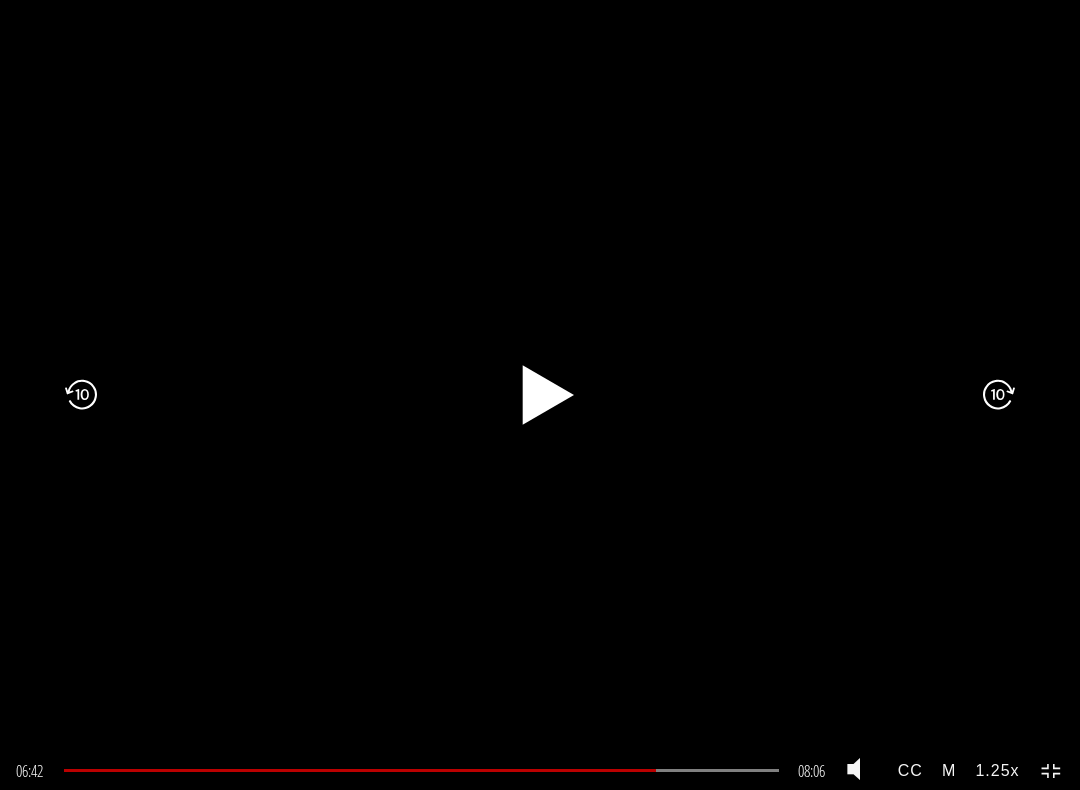 click on ".fp-color-play{opacity:0.65;}.rect{fill:#fff;}" 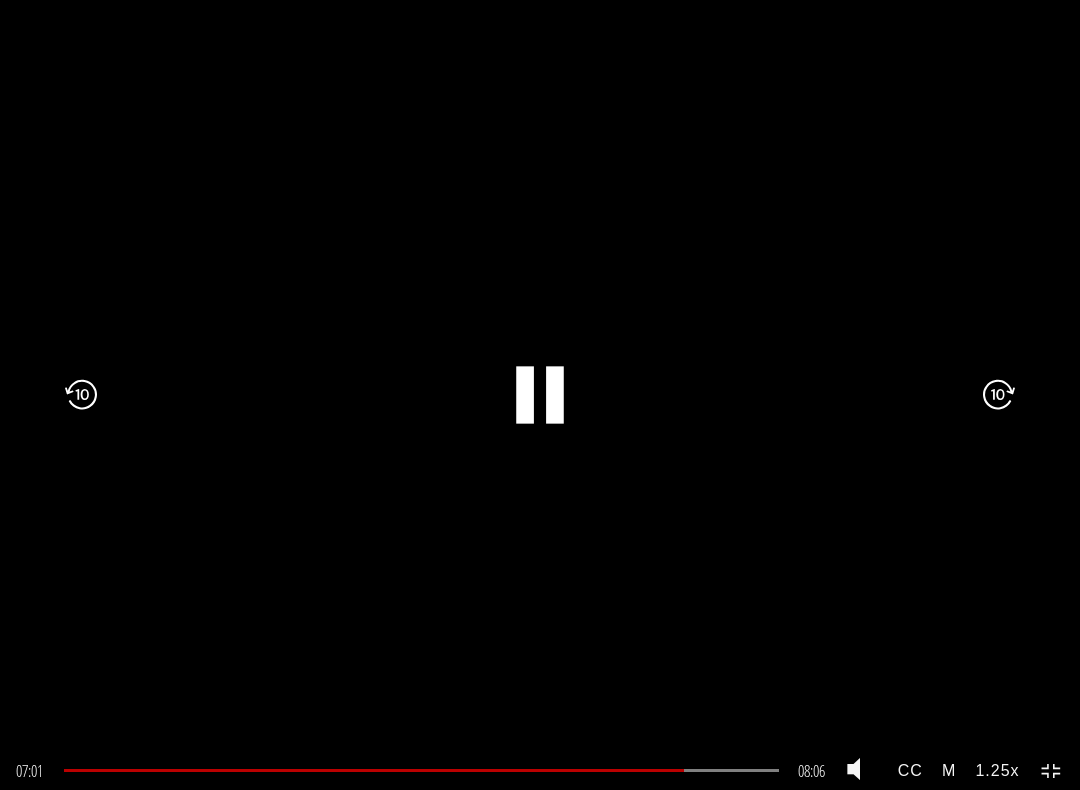 click at bounding box center (983, 395) 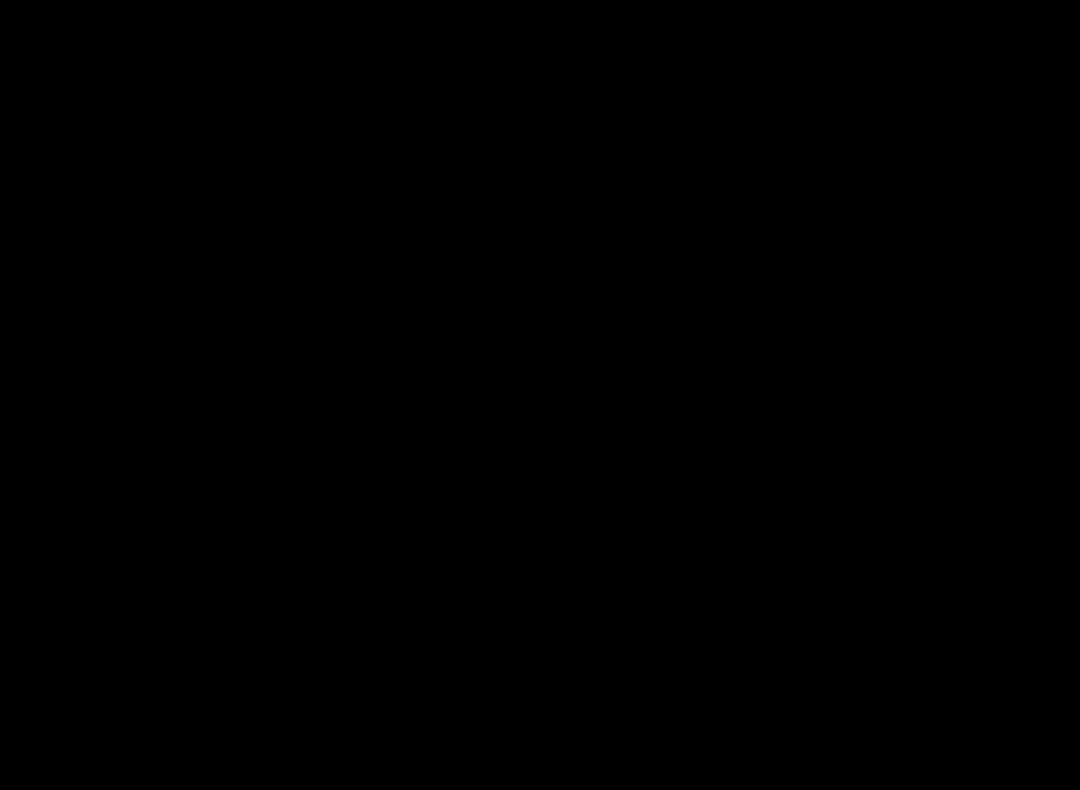 click on ".a{fill:#000;opacity:0.65;}.b{fill:#fff;opacity:1.0;}
.fp-color-play{opacity:0.65;}.controlbutton{fill:#fff;}
.fp-color-play{opacity:0.65;}.controlbutton{fill:#fff;}
.controlbuttonbg{opacity:0.65;}.controlbutton{fill:#fff;}
.fp-color-play{opacity:0.65;}.rect{fill:#fff;}
.fp-color-play{opacity:0.65;}.rect{fill:#fff;}
.fp-color-play{opacity:0.65;}.rect{fill:#fff;}
.fp-color-play{opacity:0.65;}.rect{fill:#fff;}
07:30                                                                        08:06              00:36                                                                                                                                                                                 CC M" at bounding box center [540, 395] 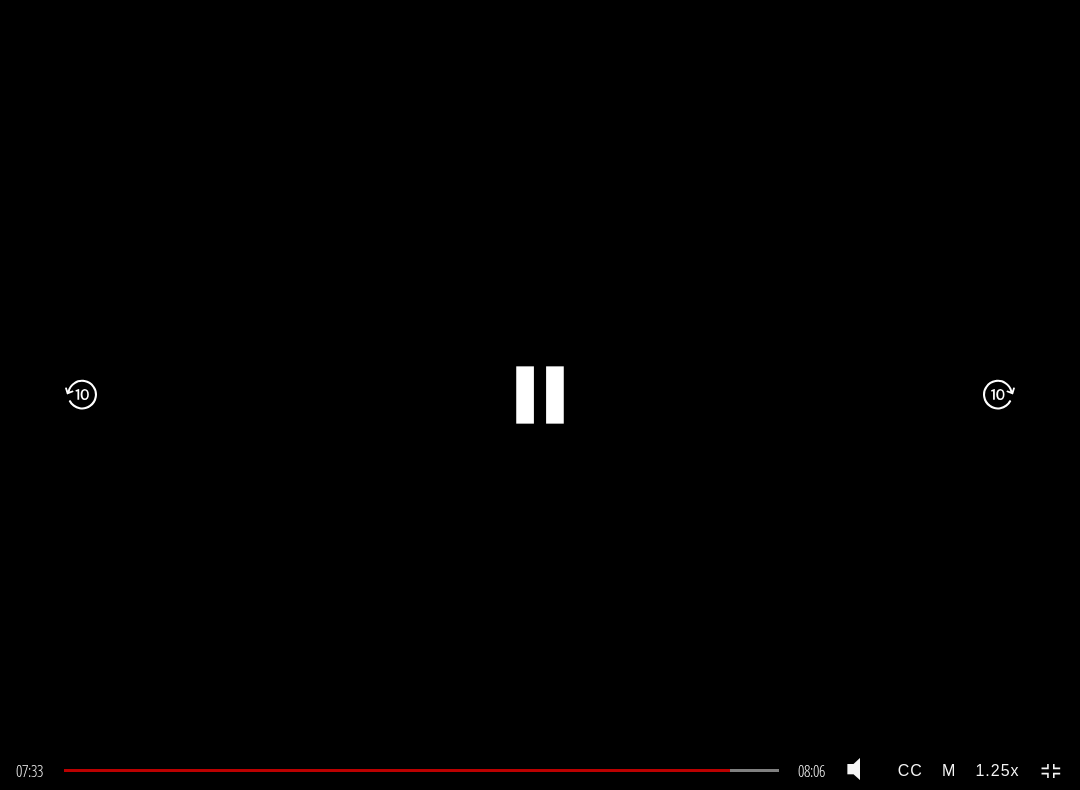 click at bounding box center [983, 395] 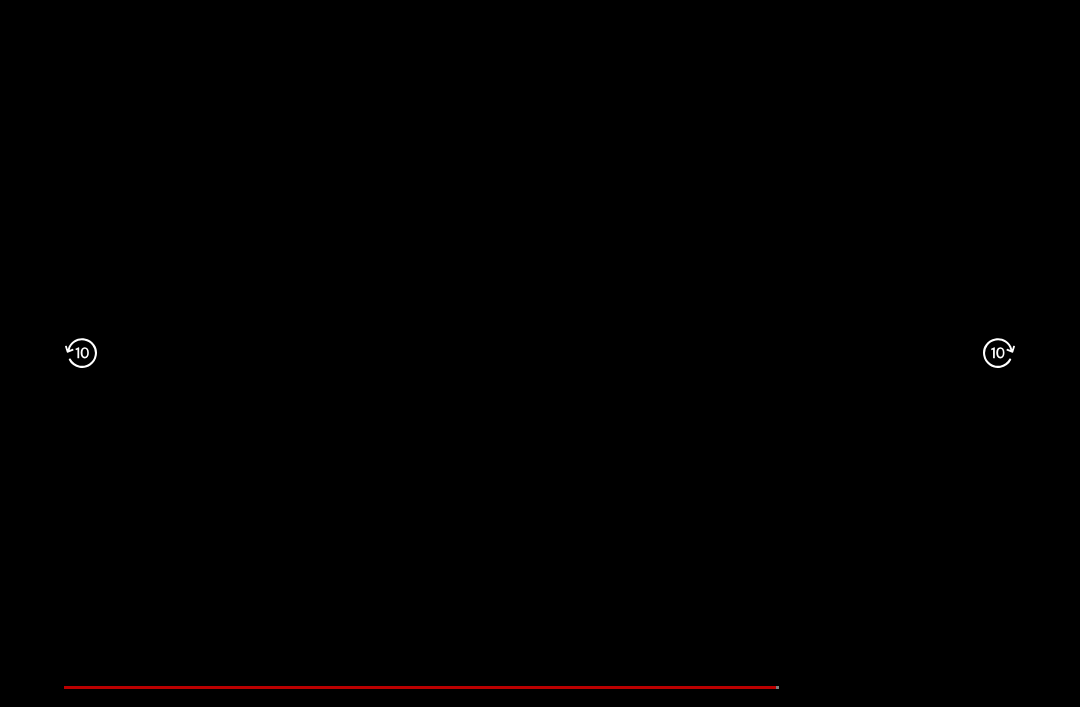 scroll, scrollTop: 703, scrollLeft: 0, axis: vertical 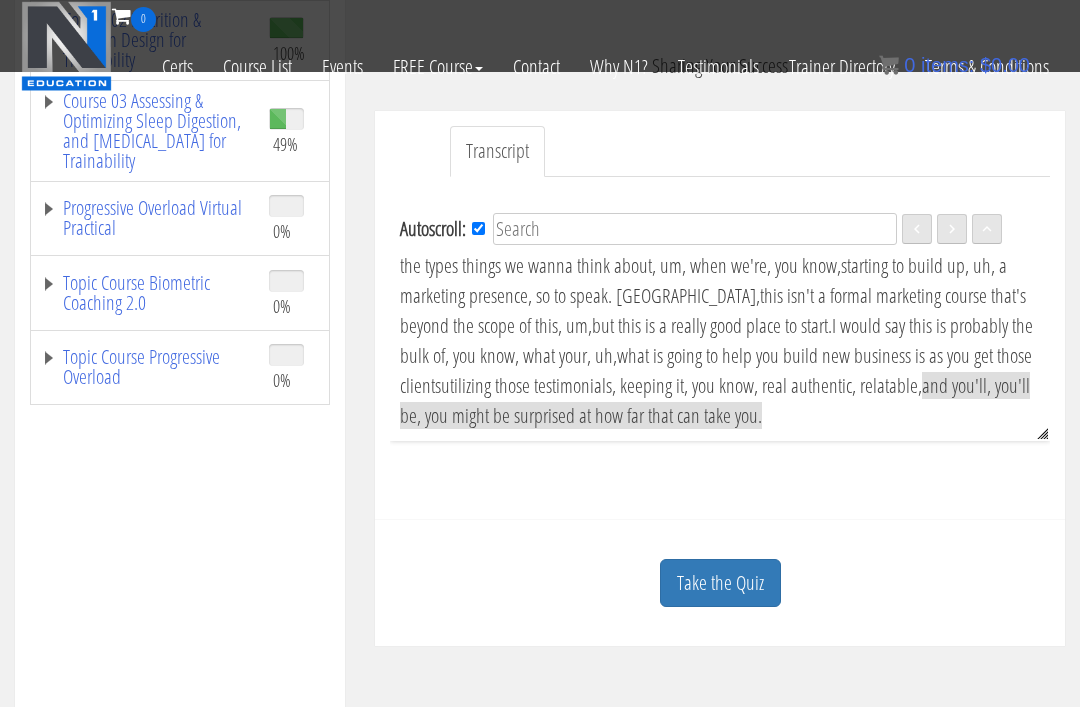 click on "Course
Keywords
Top Points
Course Progress Business Jumpstart
97%
Module 1
Business Planning
Unit 1
Intro
Unit 2
Your Starting Point
Unit 3
Identifying Your Customers
Unit 4
Visualize & Outline
Unit 5
Competitors & Allies
Module 2
Value & Pricing
Unit 1
Pricing Theory & Psychology
Unit 2
Revenue Types" at bounding box center (540, 252) 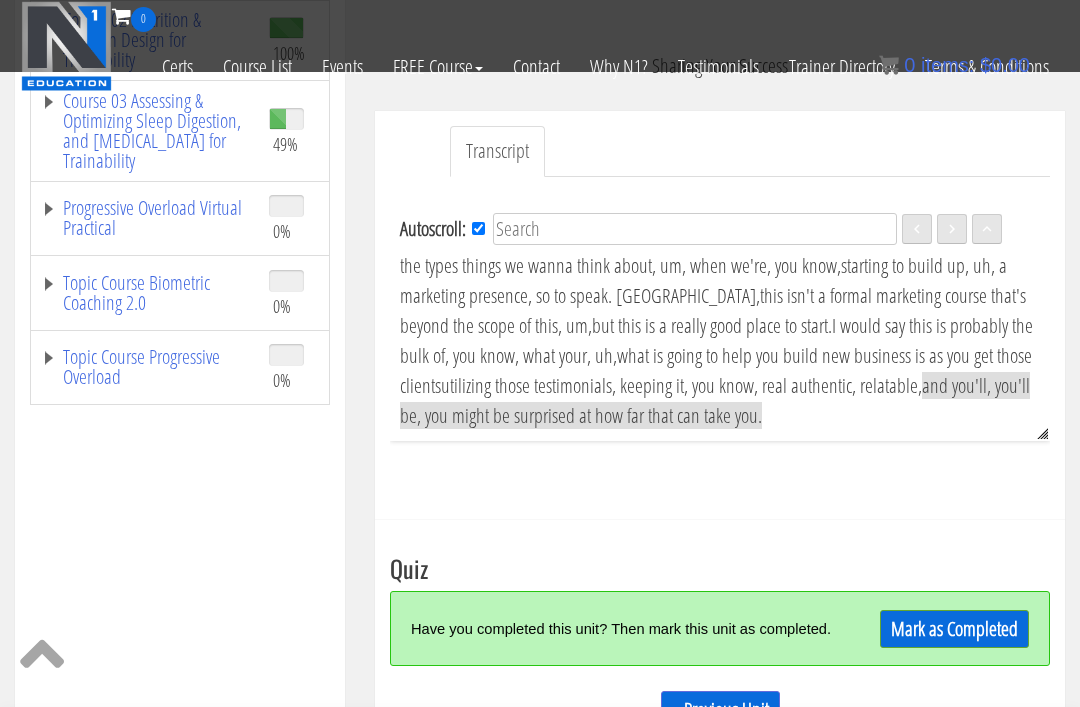 click on "Mark as Completed" at bounding box center (954, 629) 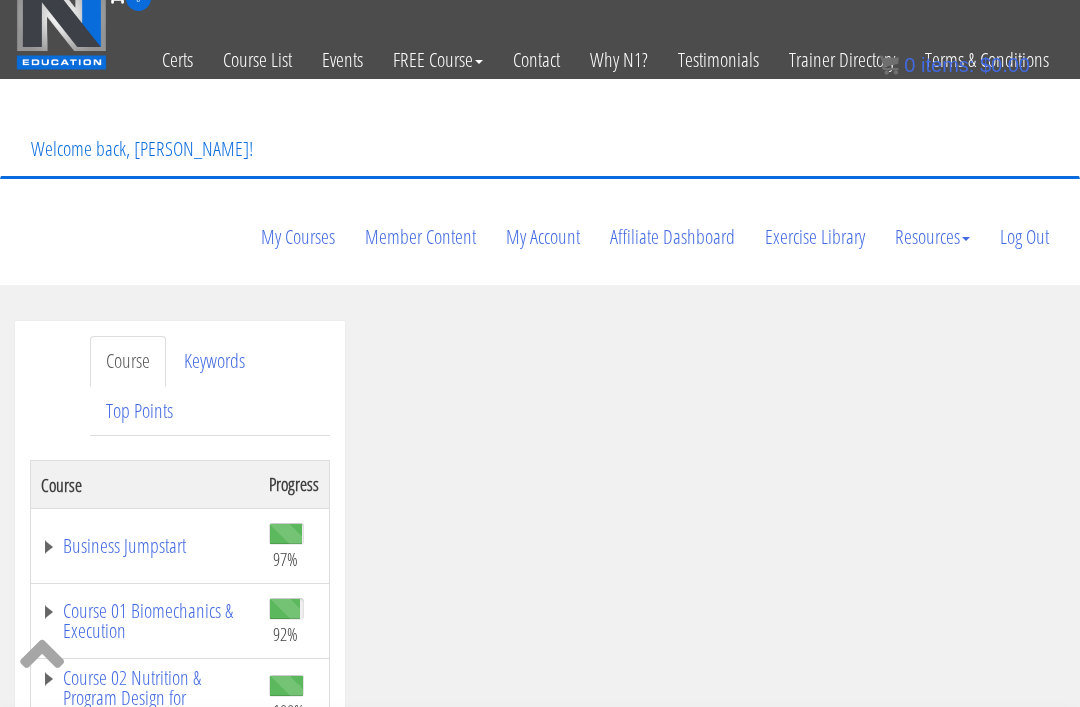 scroll, scrollTop: 0, scrollLeft: 0, axis: both 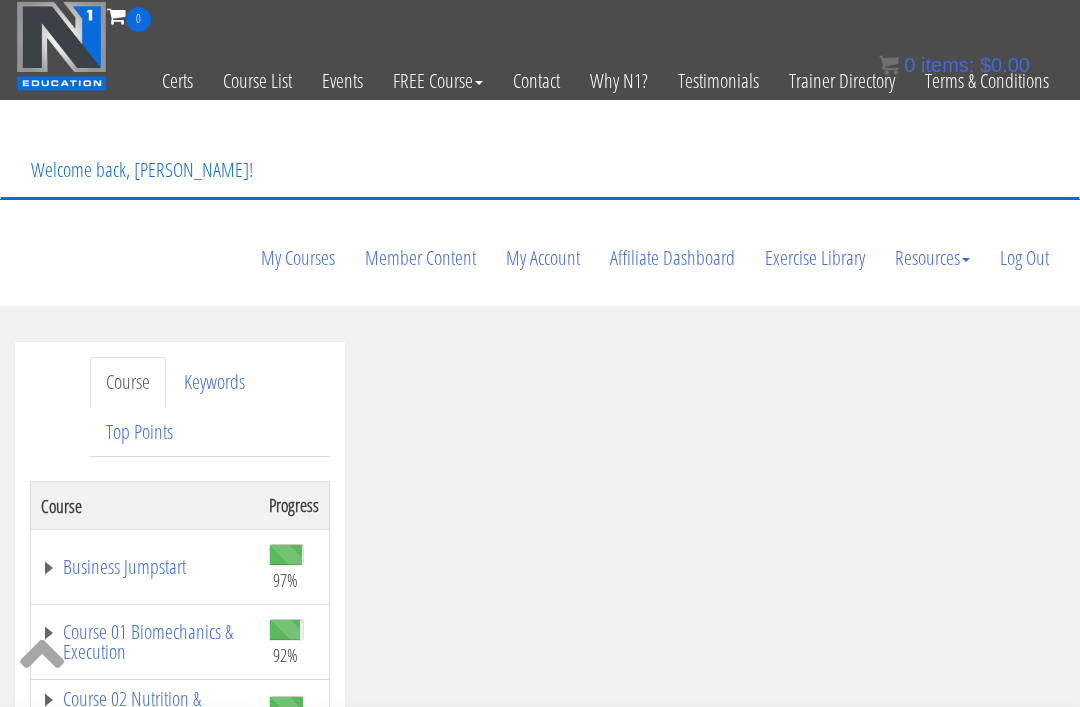 click on "Course 01 Biomechanics & Execution" at bounding box center [145, 642] 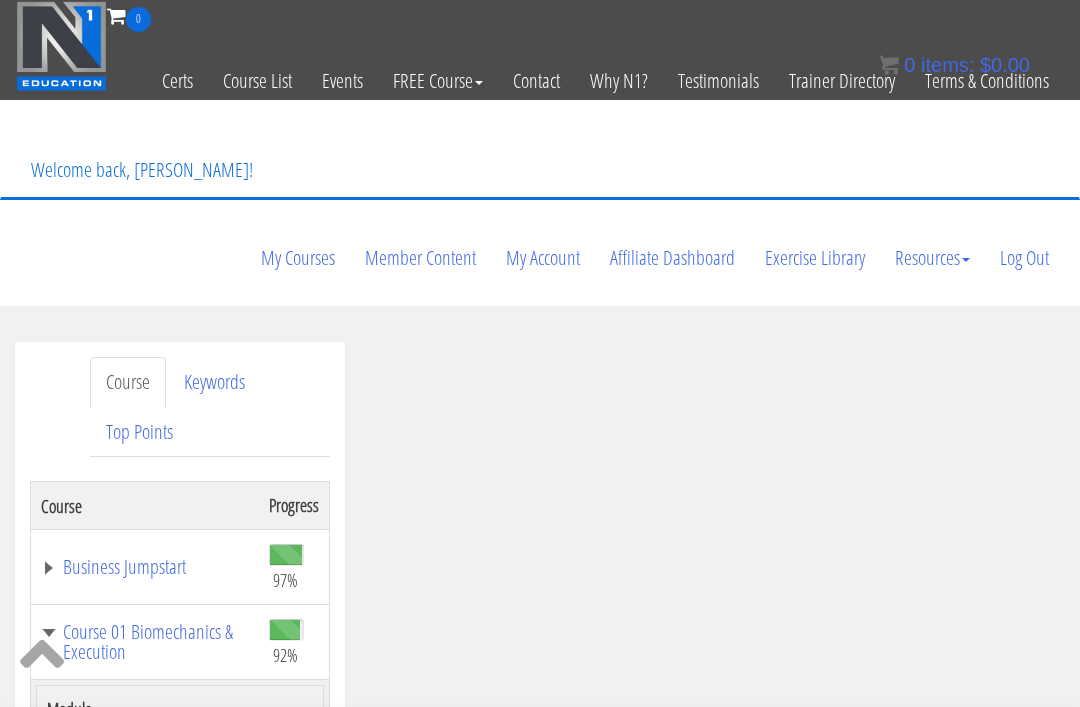 click on "Course 01 Biomechanics & Execution" at bounding box center (145, 642) 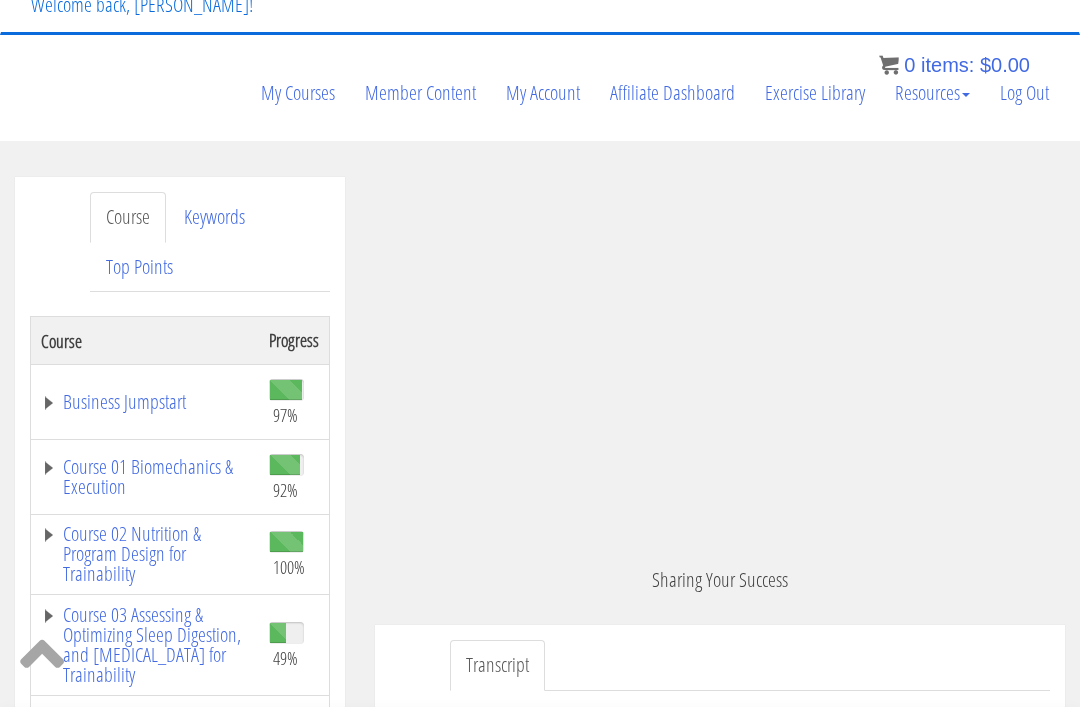 scroll, scrollTop: 170, scrollLeft: 0, axis: vertical 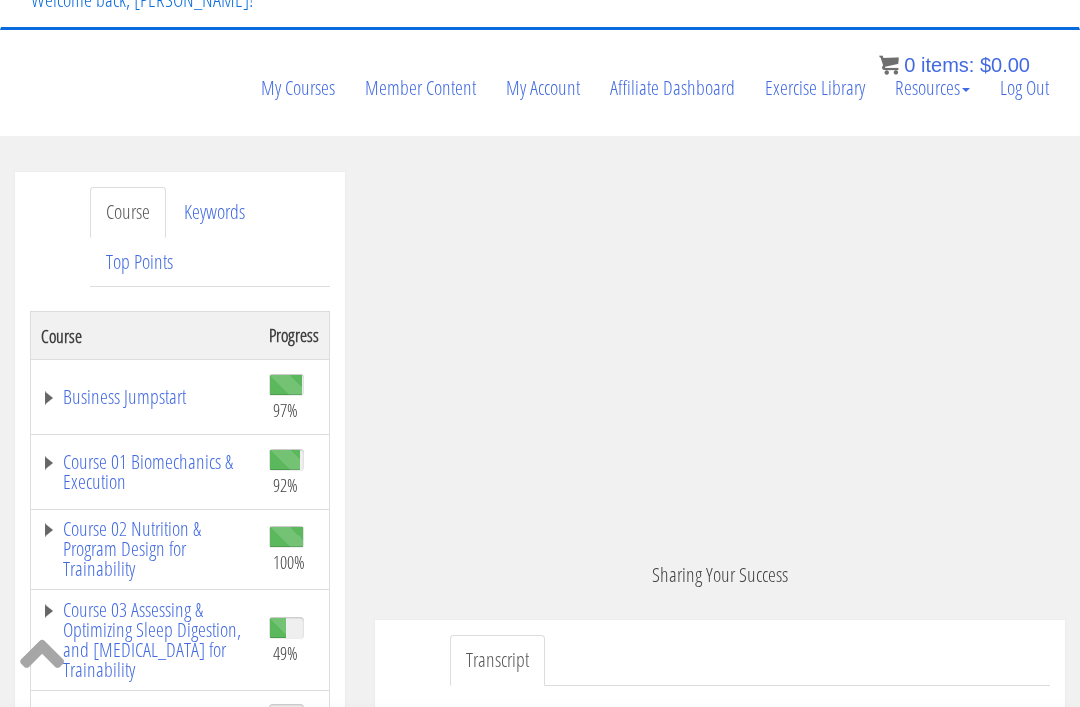click on "Course 01 Biomechanics & Execution" at bounding box center (145, 472) 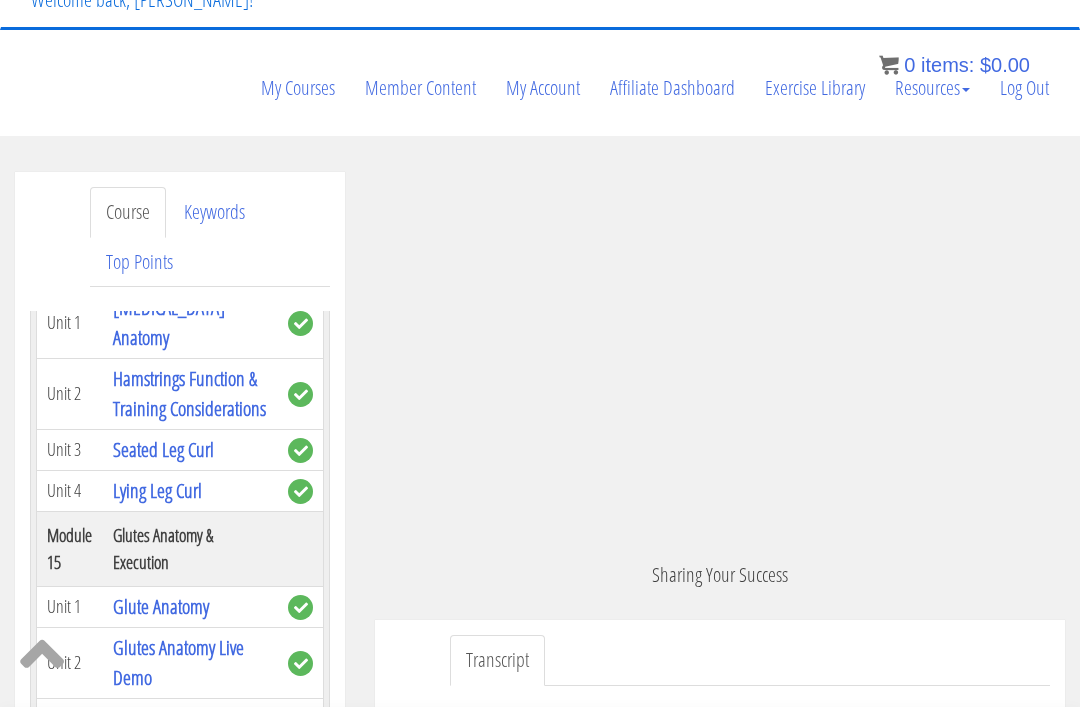 scroll, scrollTop: 6586, scrollLeft: 0, axis: vertical 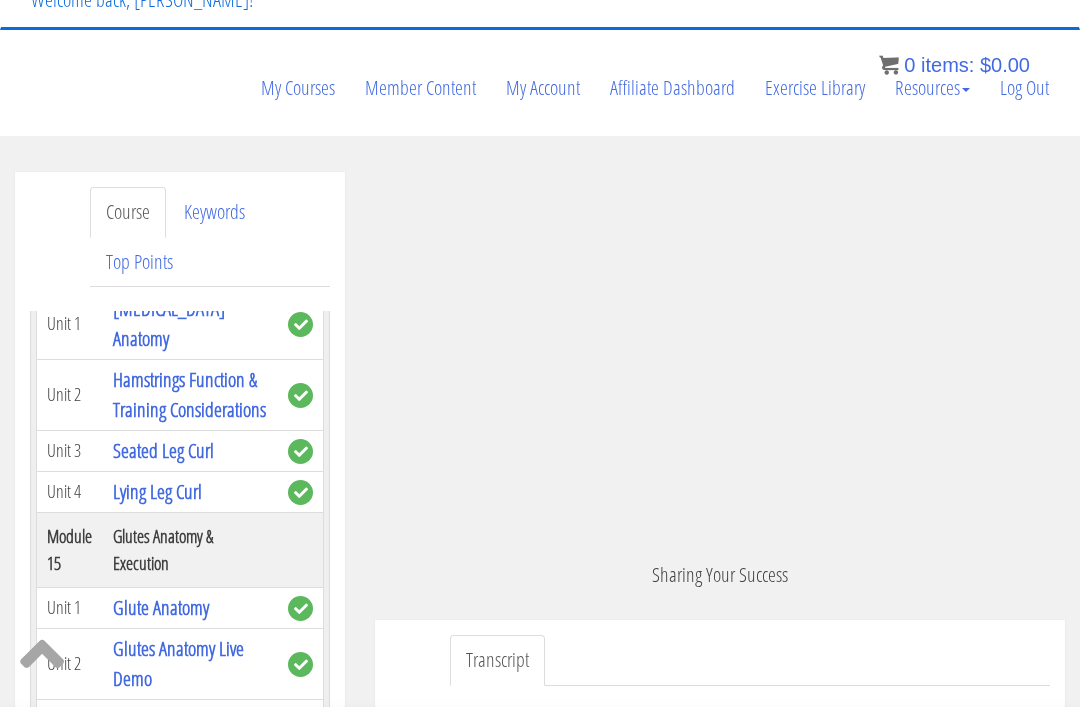 click on "Rear Delt Pull Around - Medial Division" at bounding box center [188, -349] 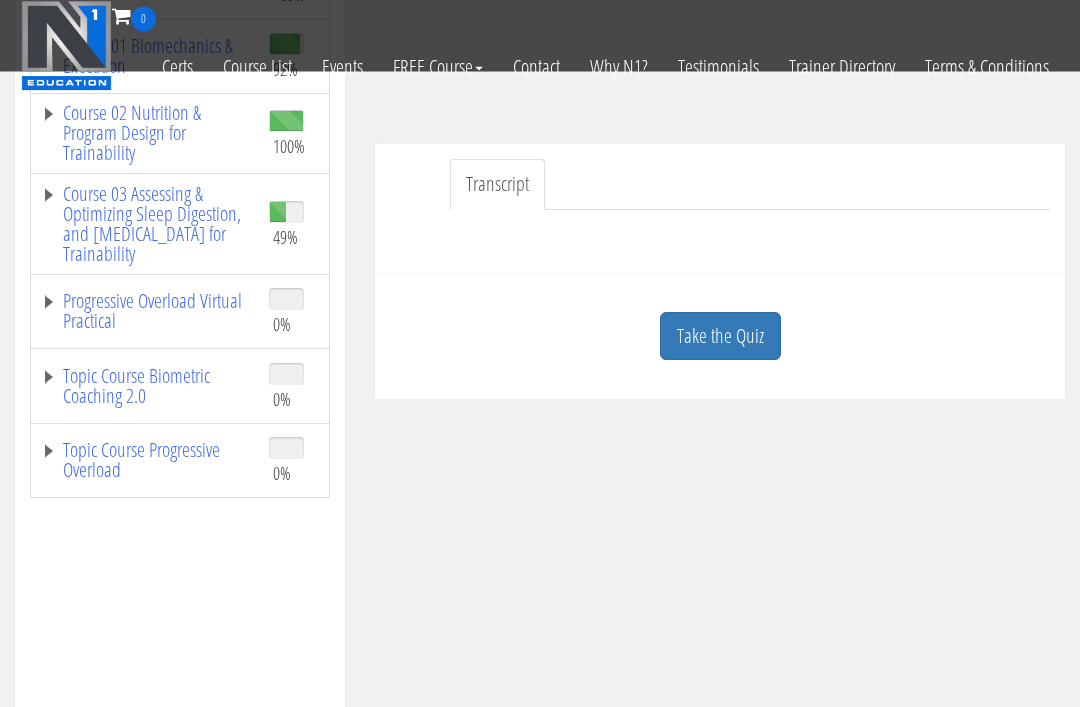 scroll, scrollTop: 457, scrollLeft: 0, axis: vertical 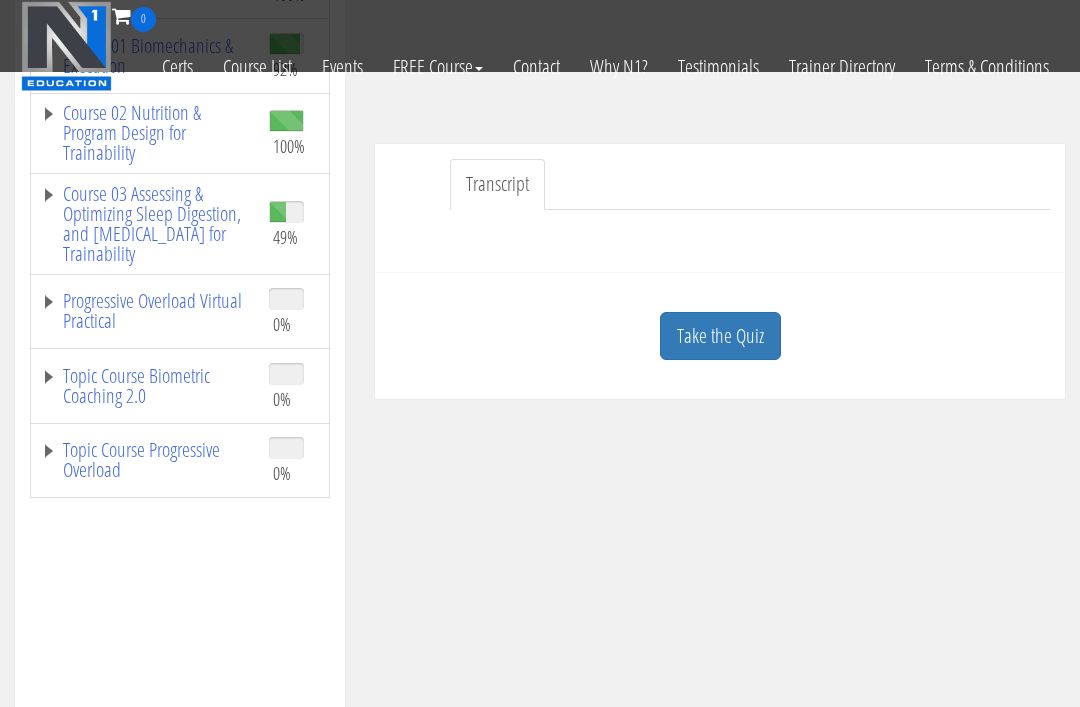 click on "Take the Quiz" at bounding box center [720, 336] 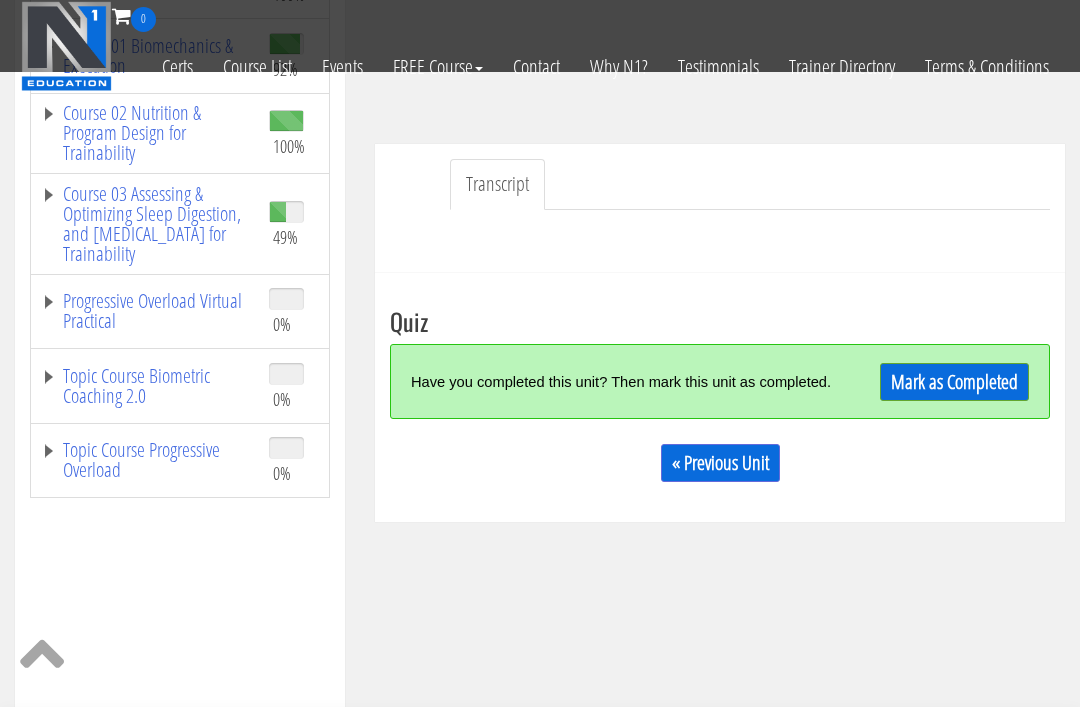 click on "Mark as Completed" at bounding box center [954, 382] 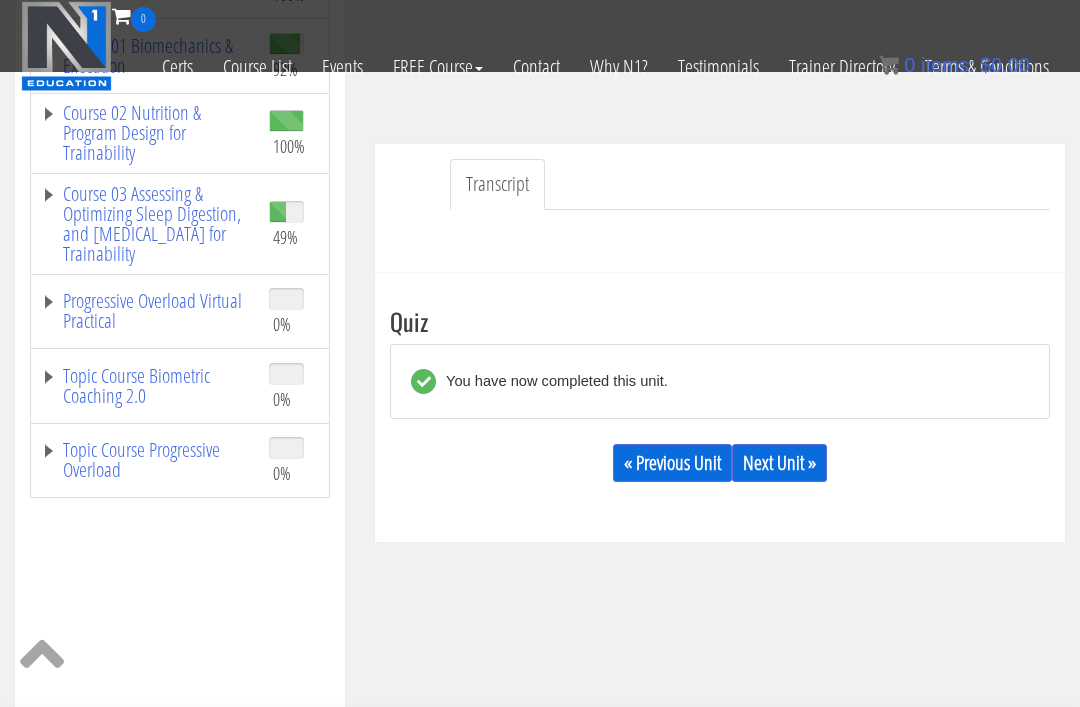 click on "Next Unit »" at bounding box center (779, 463) 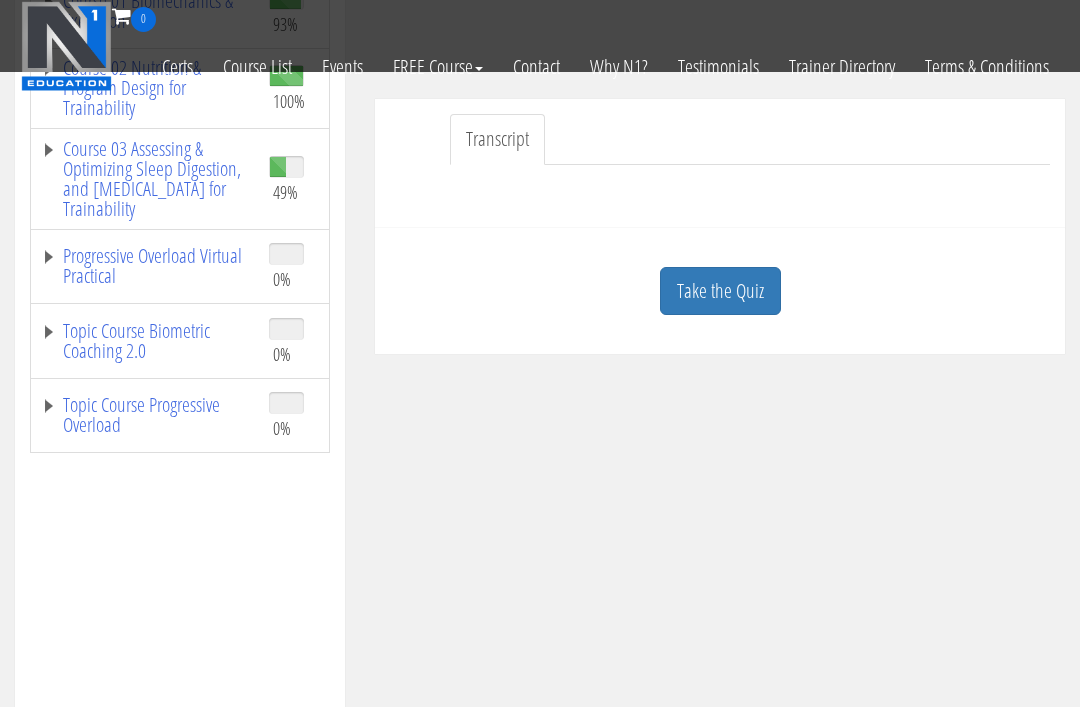 scroll, scrollTop: 536, scrollLeft: 0, axis: vertical 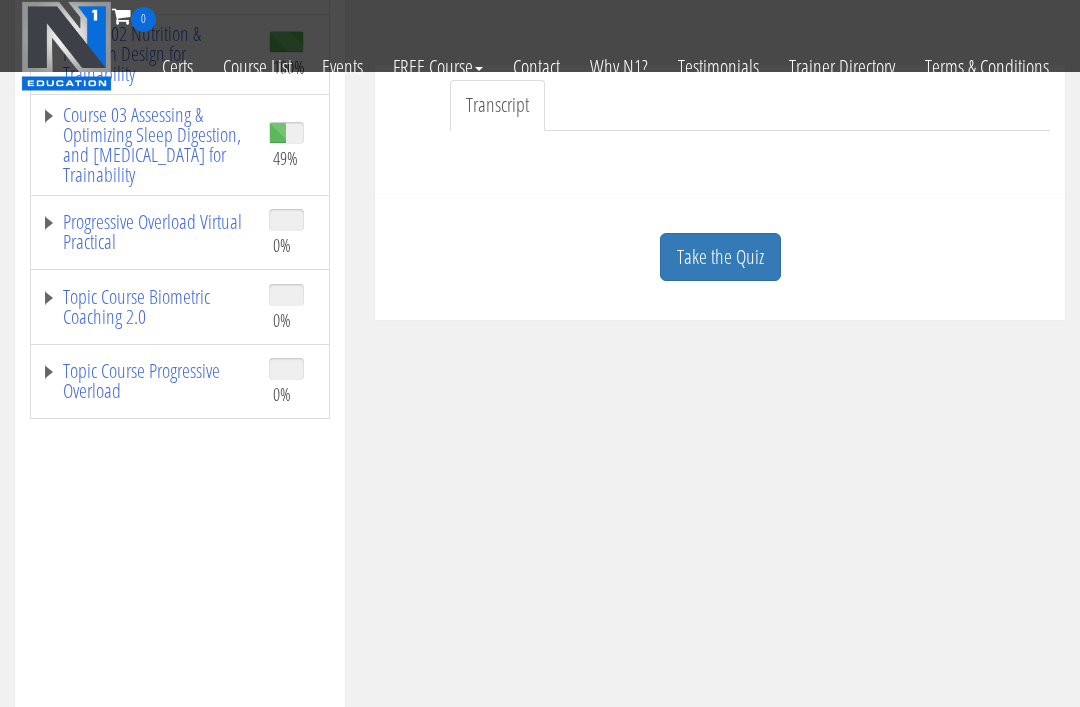 click on "Take the Quiz" at bounding box center [720, 257] 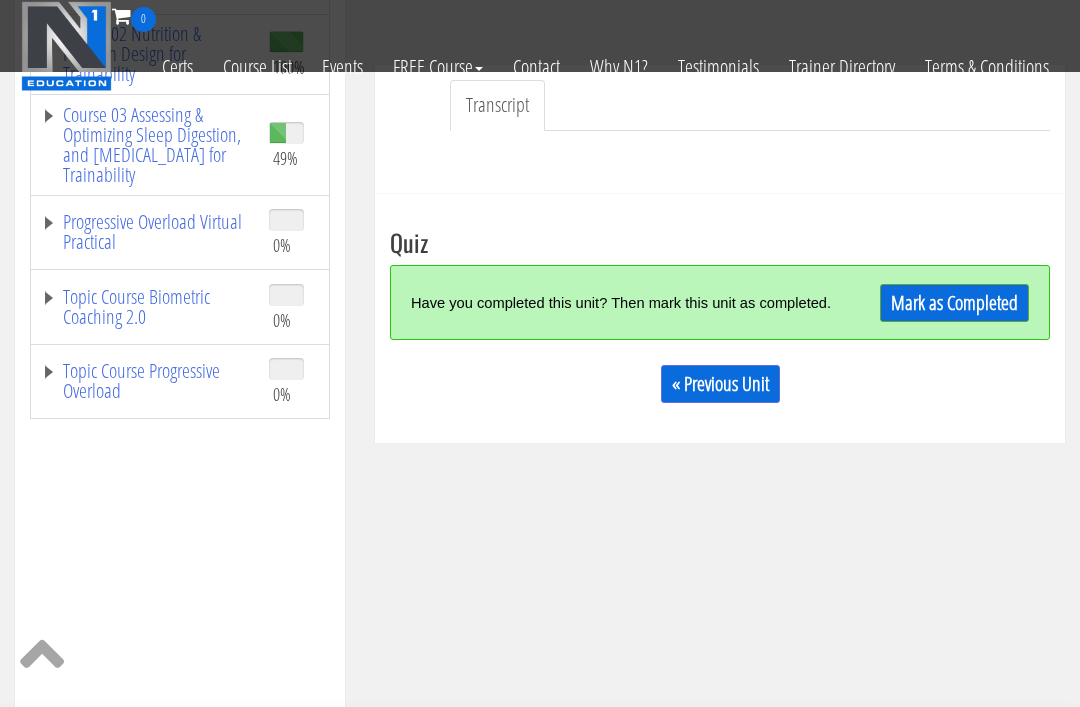 click on "Mark as Completed" at bounding box center (954, 303) 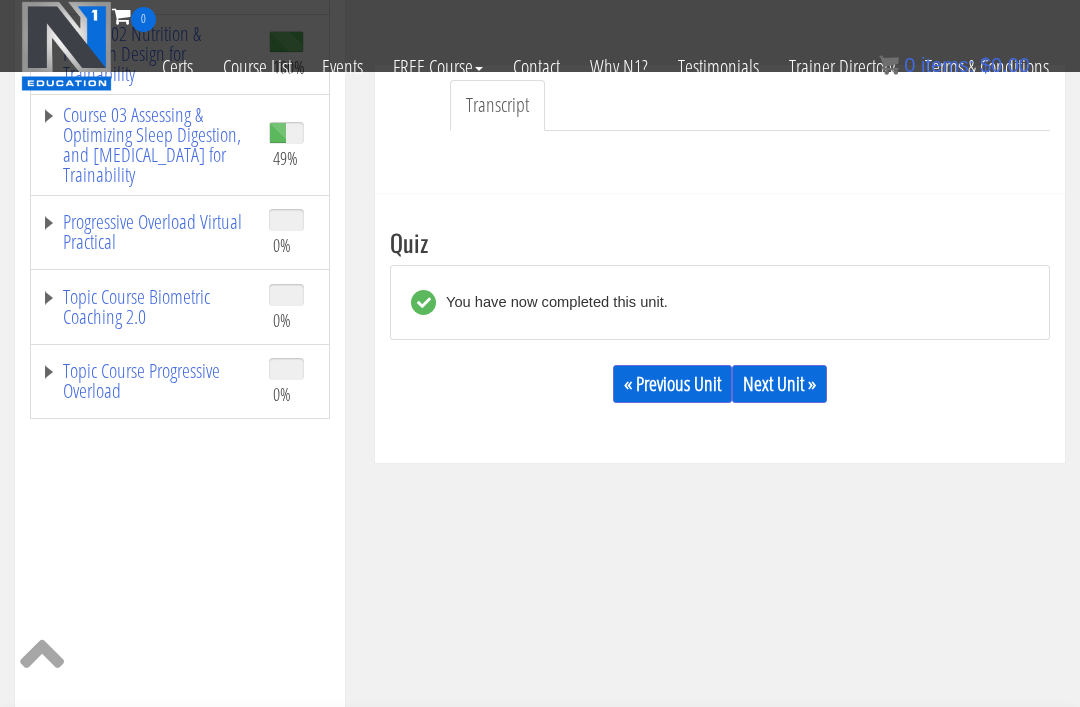 click on "Next Unit »" at bounding box center (779, 384) 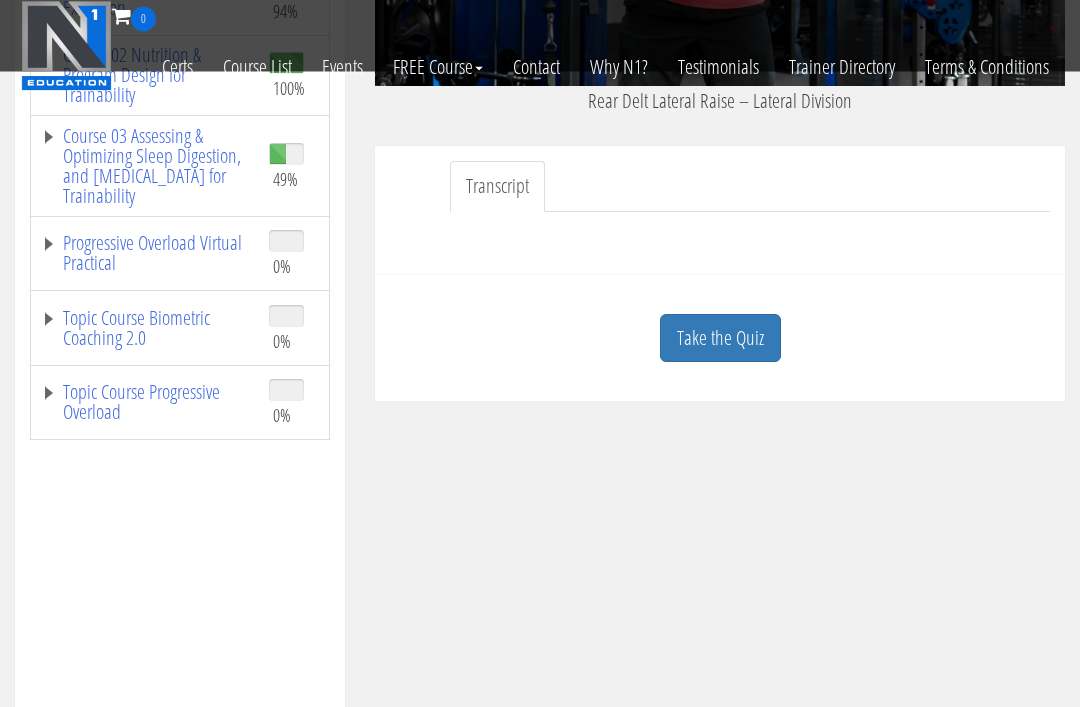 scroll, scrollTop: 515, scrollLeft: 0, axis: vertical 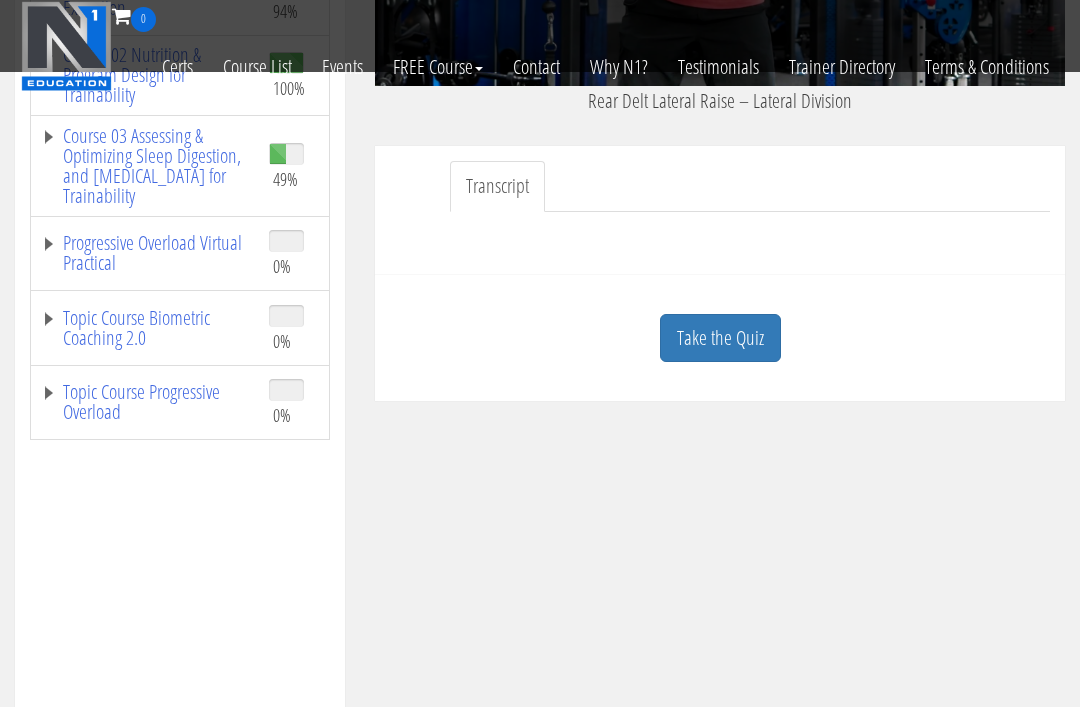 click on "Take the Quiz" at bounding box center [720, 338] 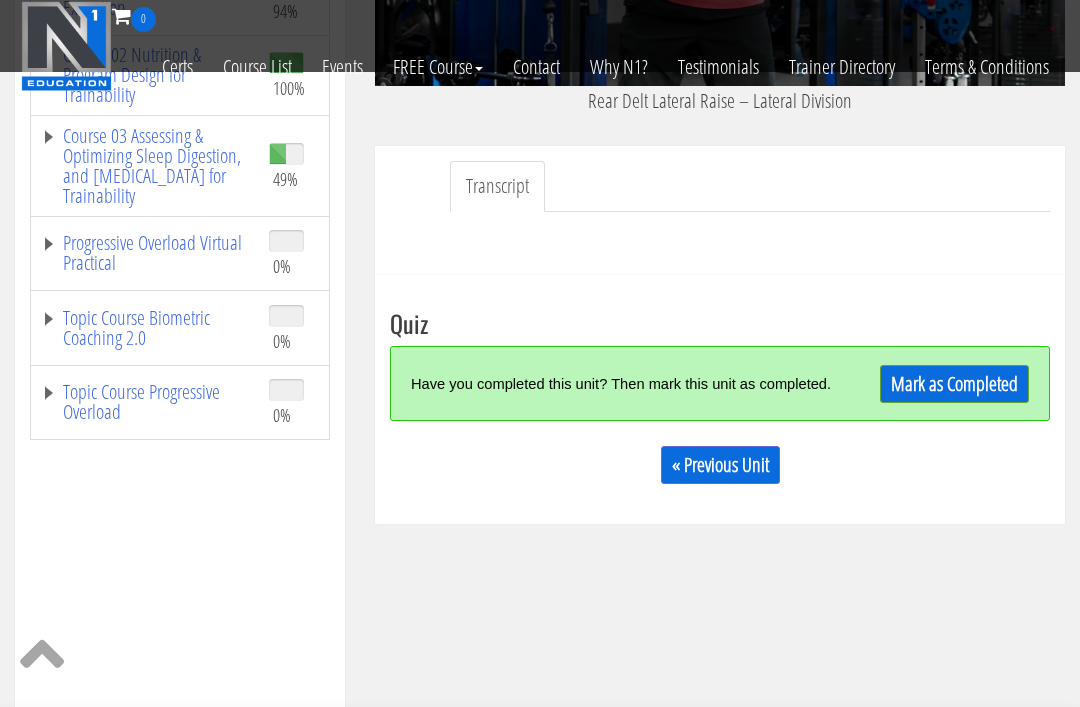 click on "Mark as Completed" at bounding box center [954, 384] 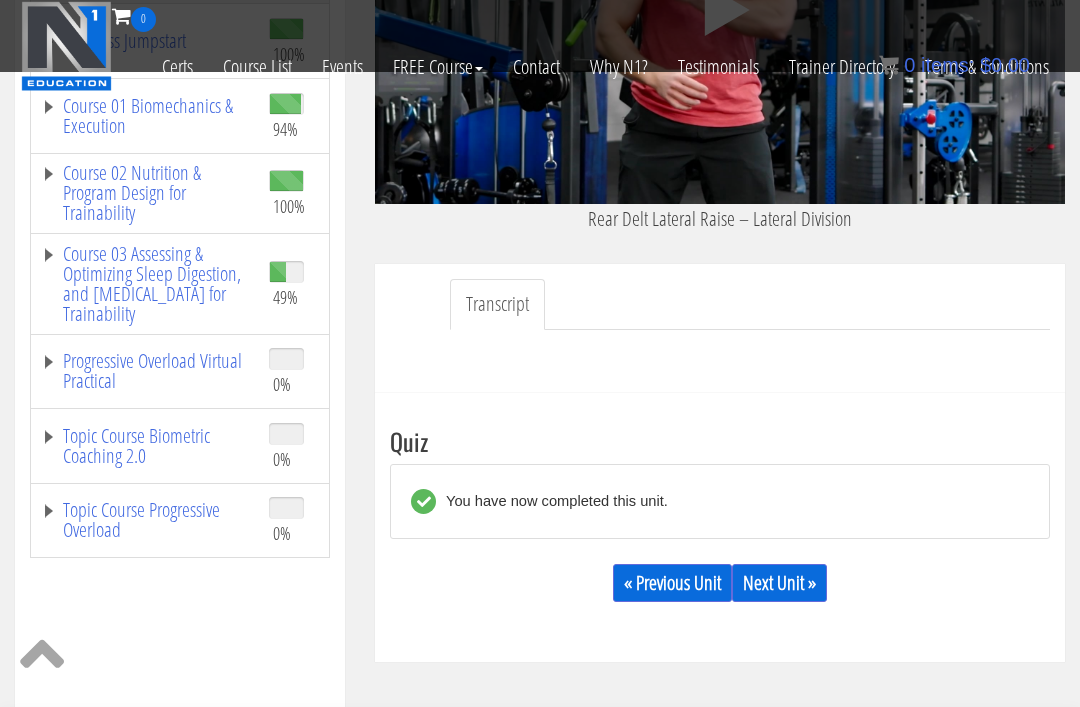scroll, scrollTop: 435, scrollLeft: 0, axis: vertical 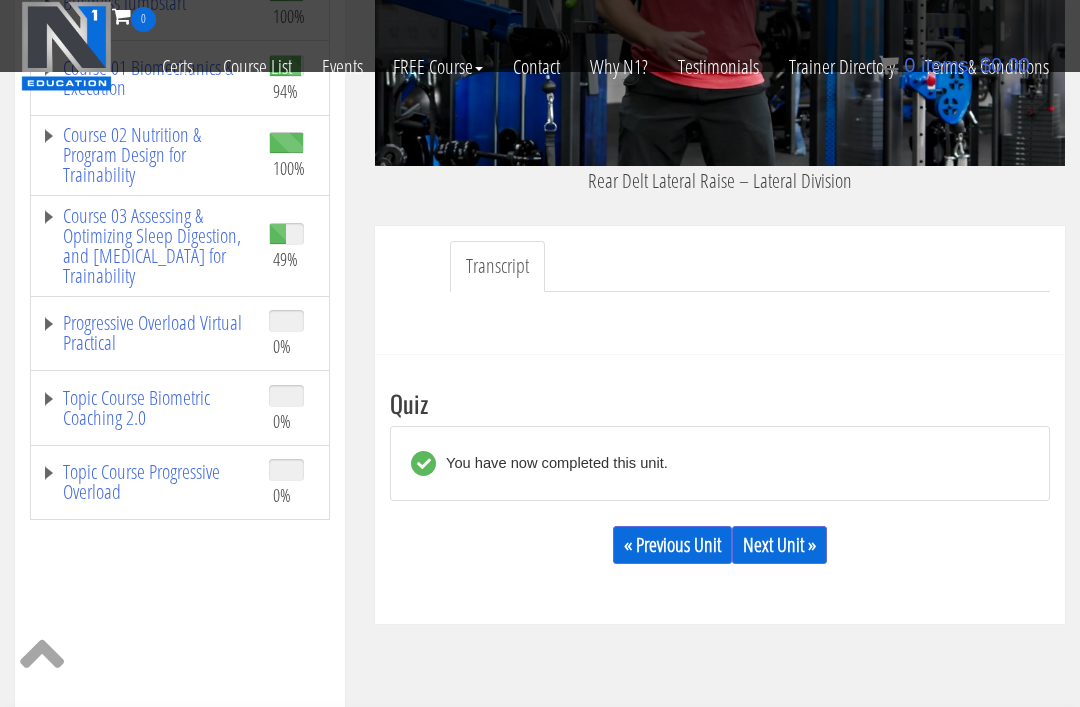 click on "Next Unit »" at bounding box center [779, 545] 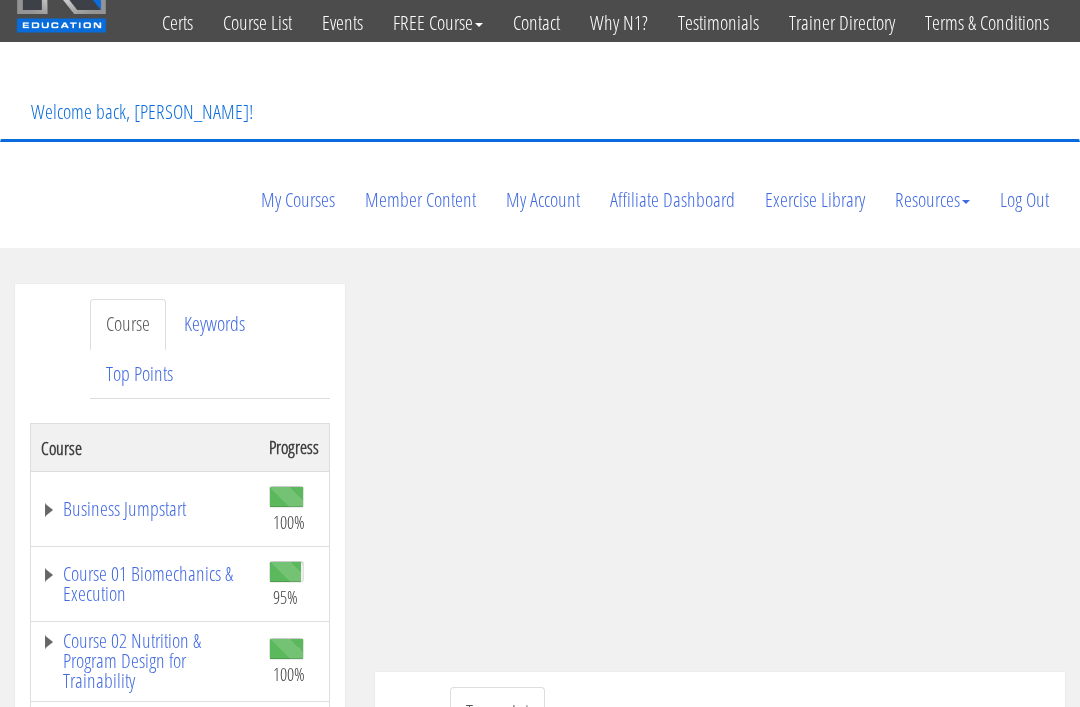 scroll, scrollTop: 87, scrollLeft: 0, axis: vertical 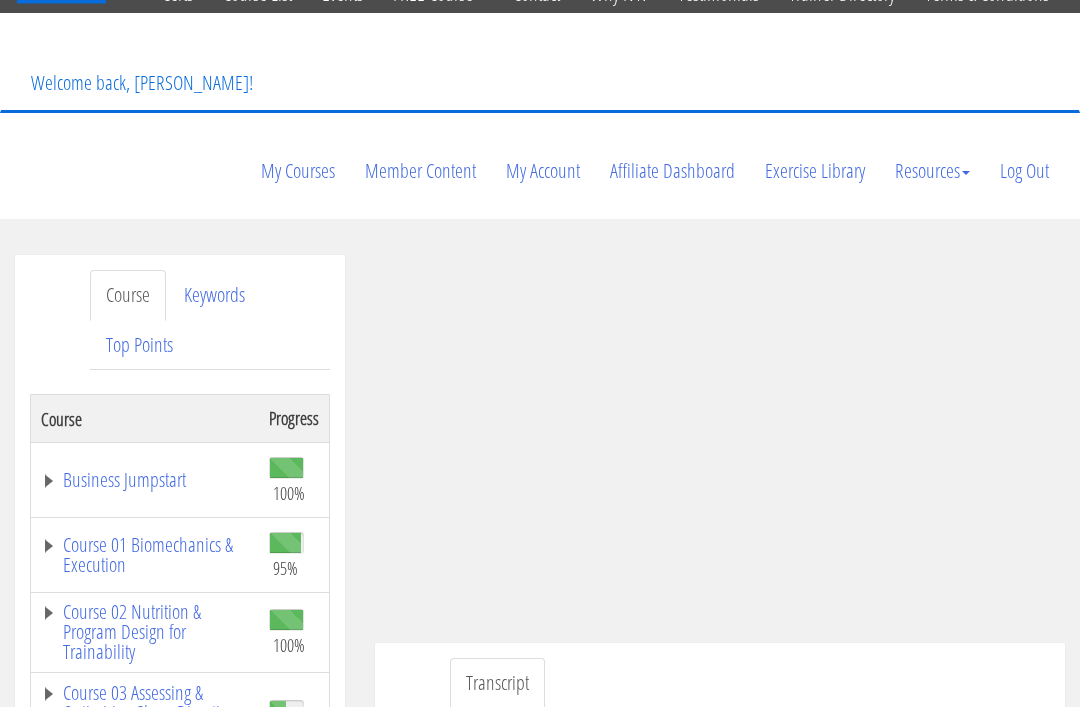 click on "Course 01 Biomechanics & Execution" at bounding box center (145, 555) 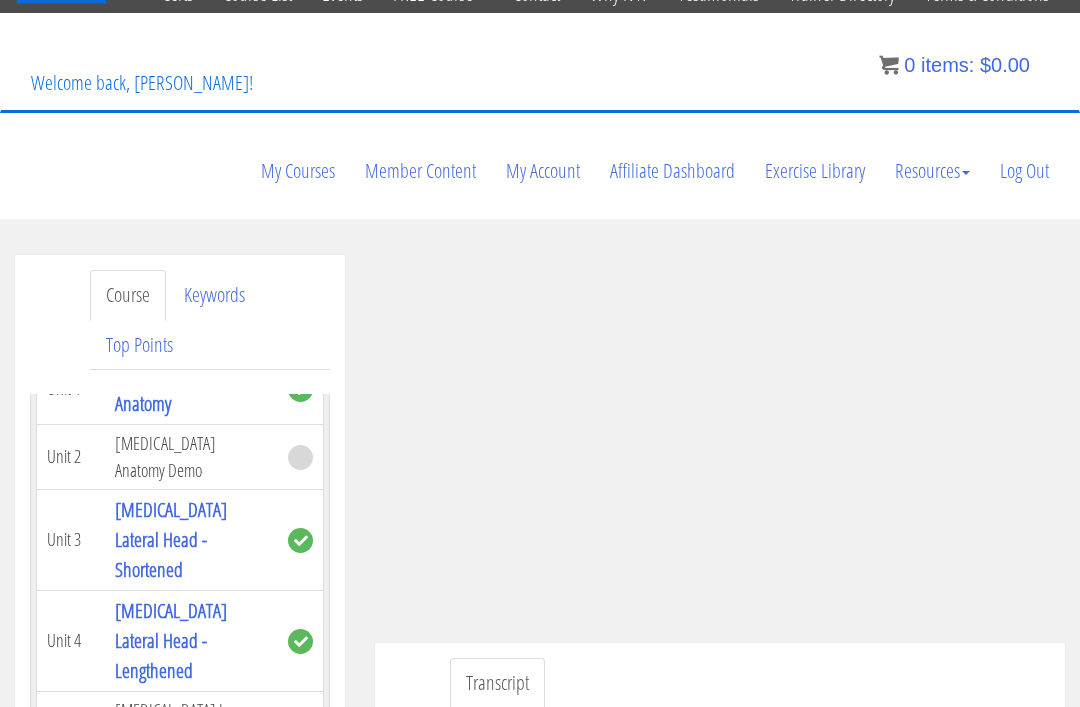 scroll, scrollTop: 8598, scrollLeft: 0, axis: vertical 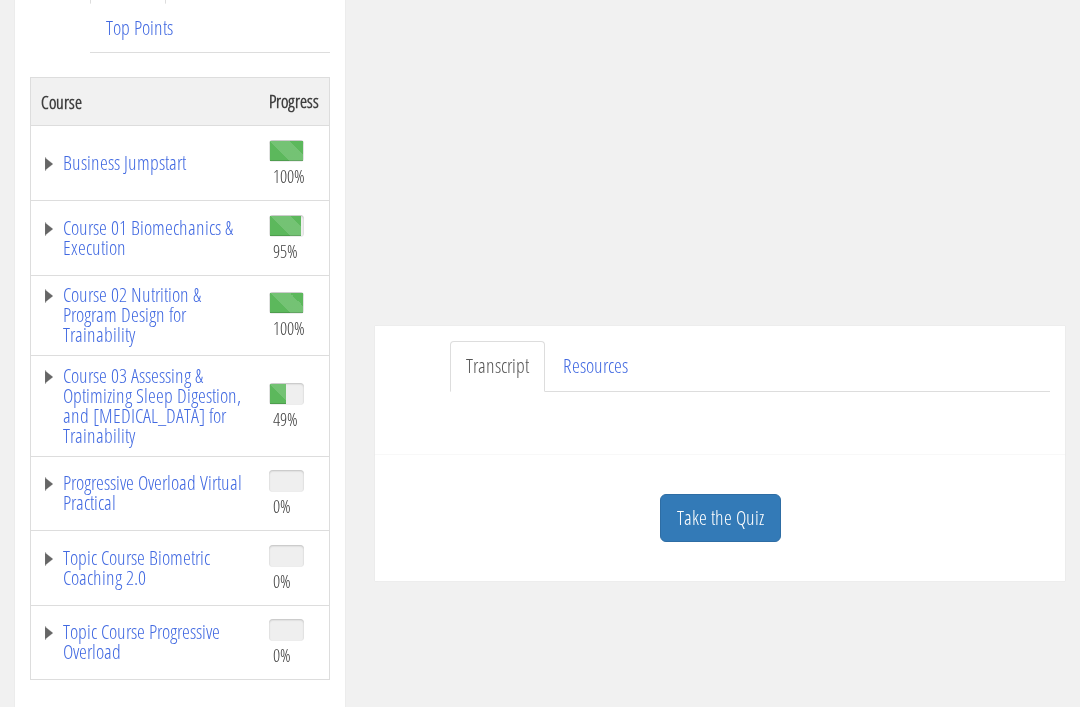 click on "Take the Quiz" at bounding box center [720, 519] 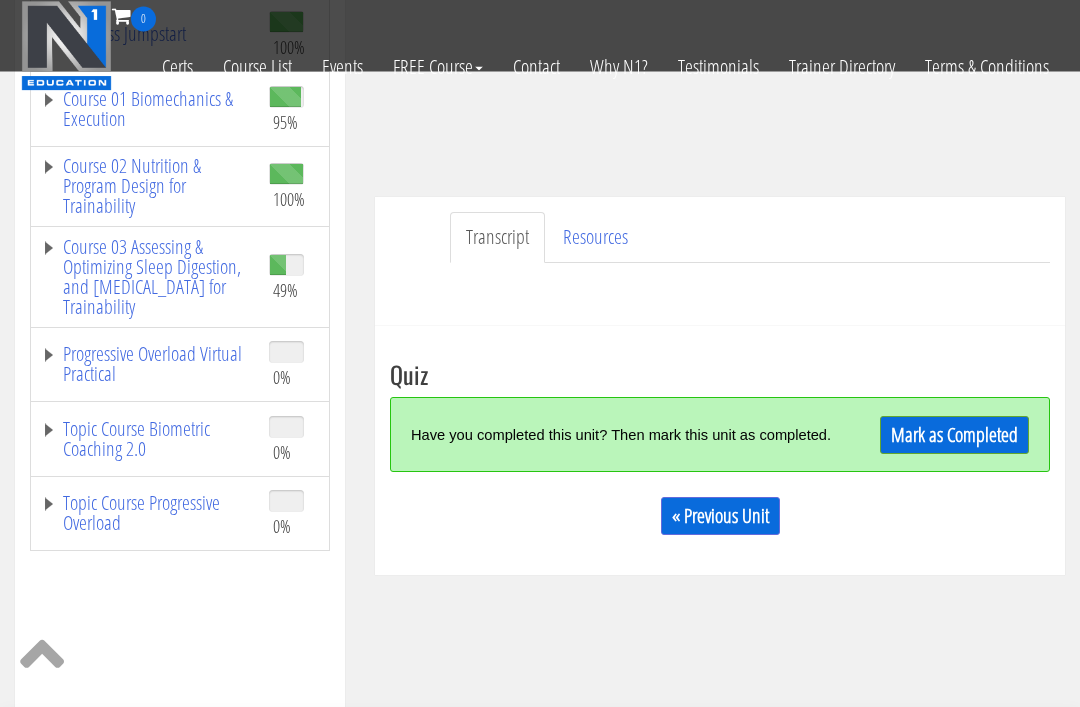 scroll, scrollTop: 404, scrollLeft: 0, axis: vertical 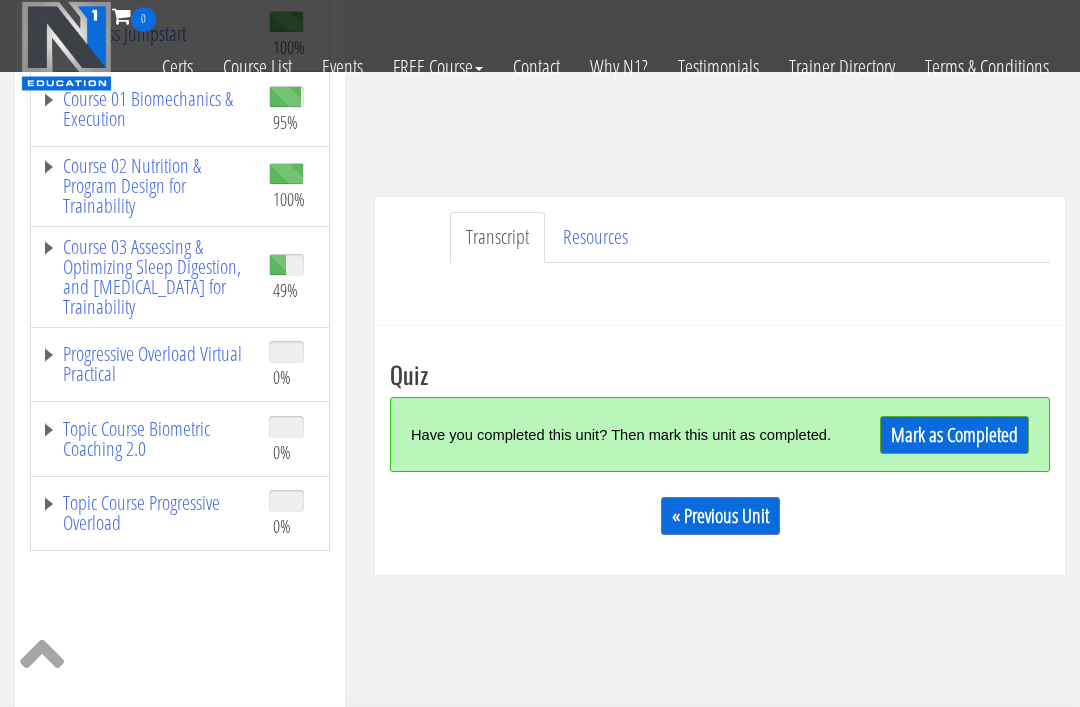click on "Mark as Completed" at bounding box center [954, 435] 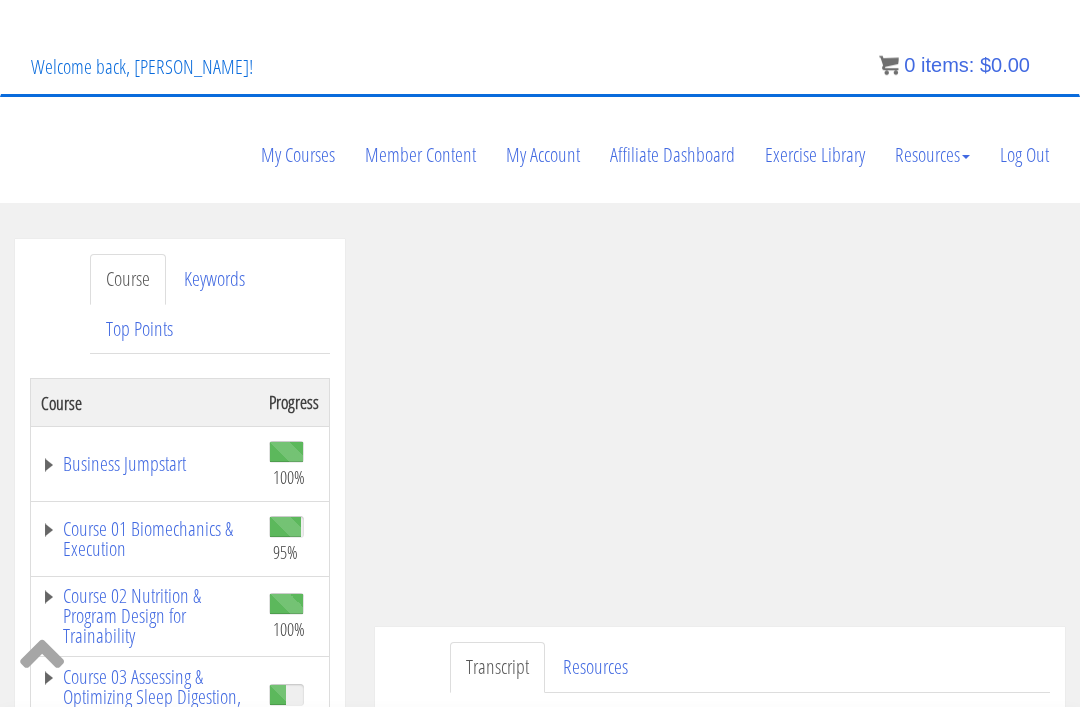 scroll, scrollTop: 76, scrollLeft: 0, axis: vertical 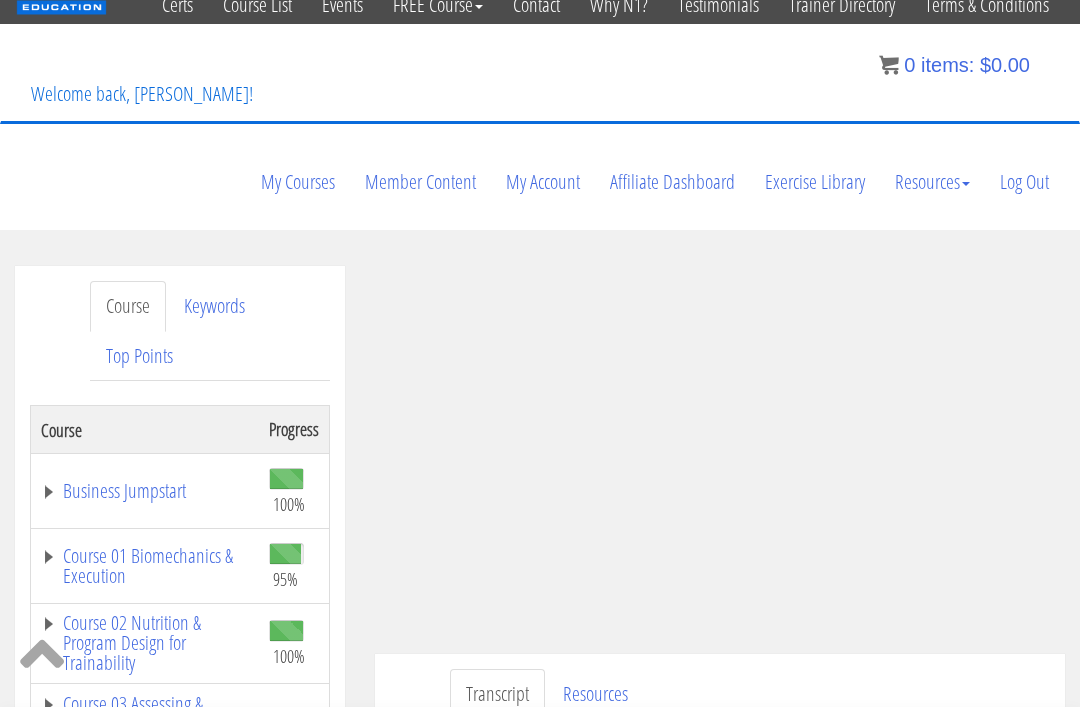 click on "Course 01 Biomechanics & Execution" at bounding box center (145, 566) 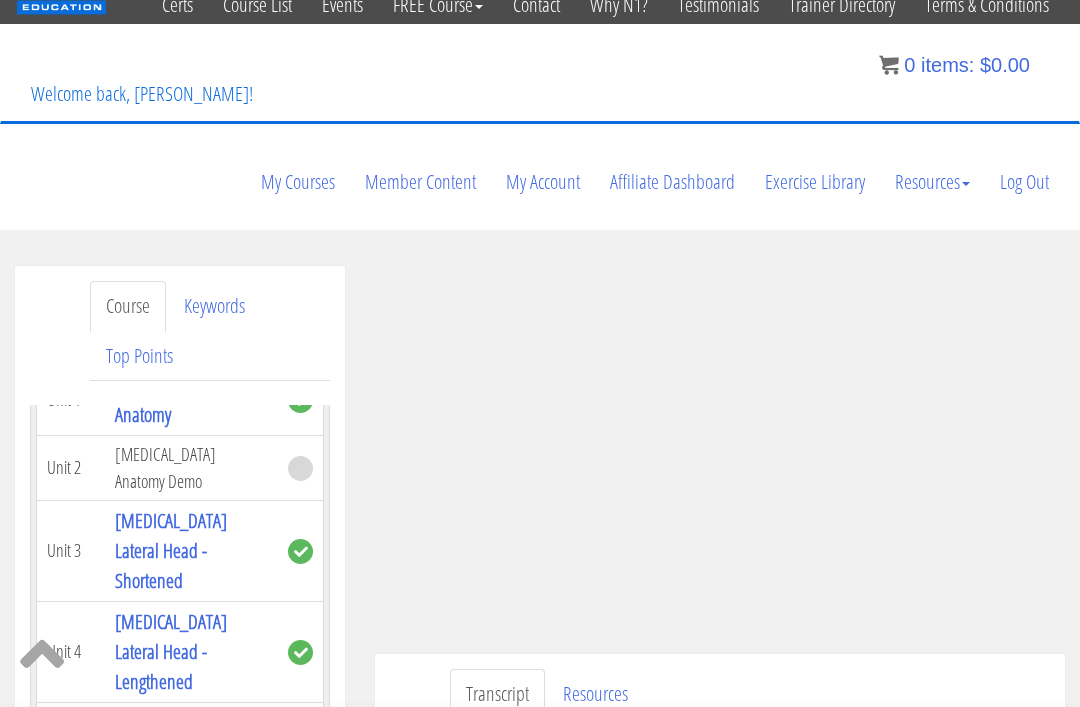 scroll, scrollTop: 8637, scrollLeft: 0, axis: vertical 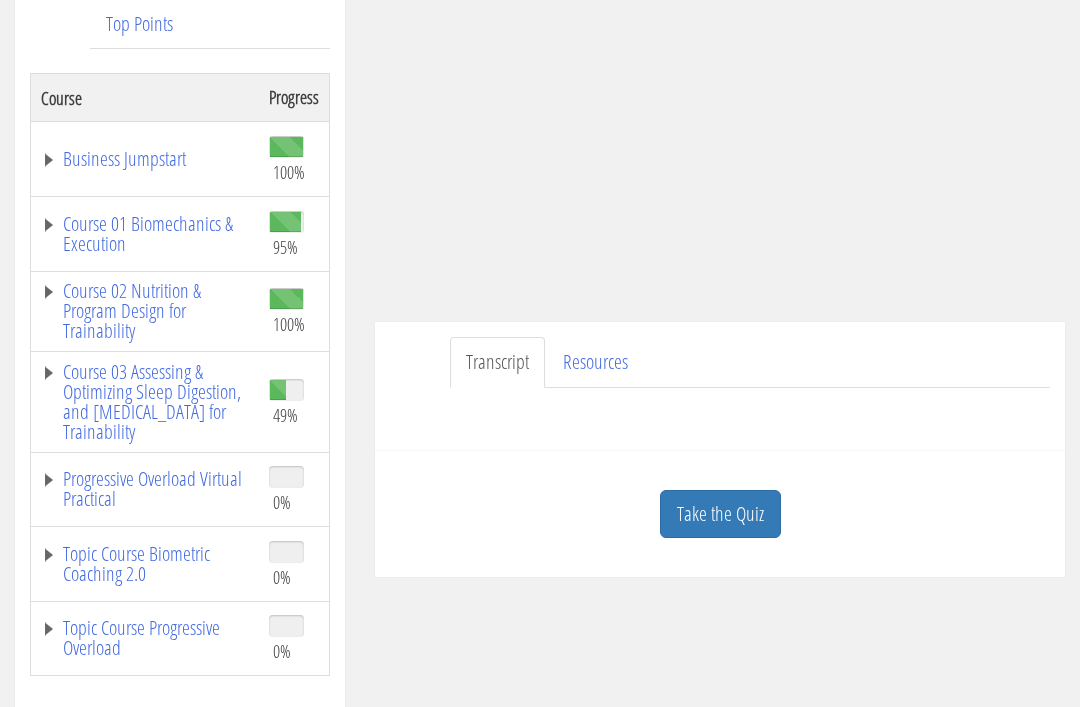 click on "Take the Quiz" at bounding box center [720, 515] 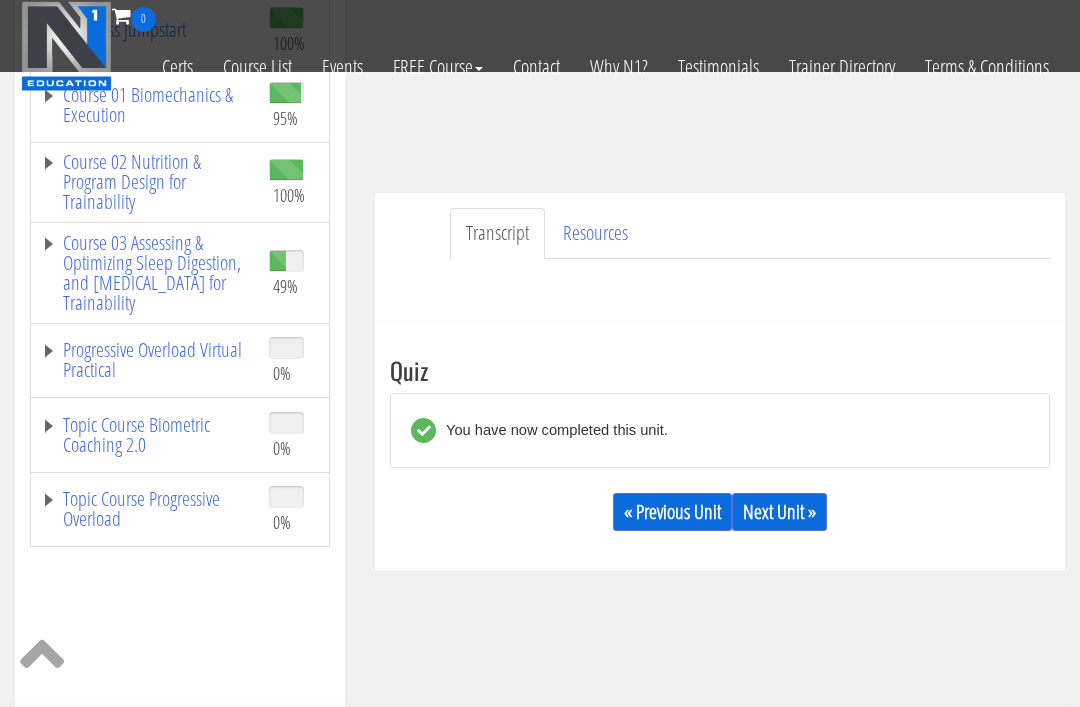 click on "Next Unit »" at bounding box center (779, 512) 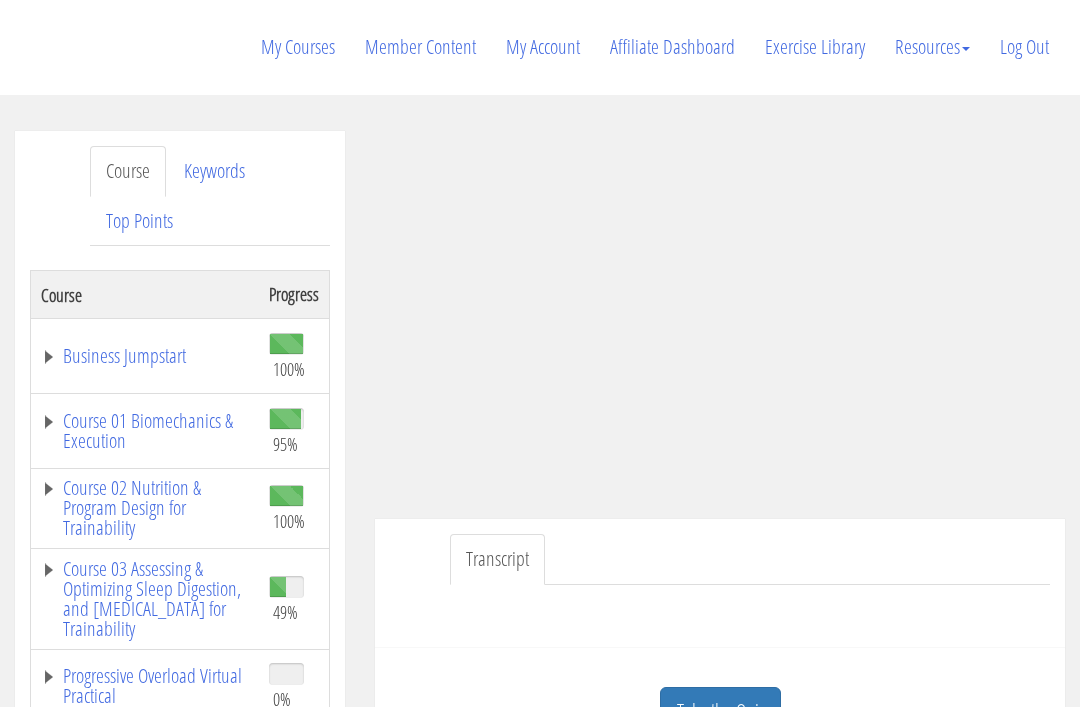 scroll, scrollTop: 217, scrollLeft: 0, axis: vertical 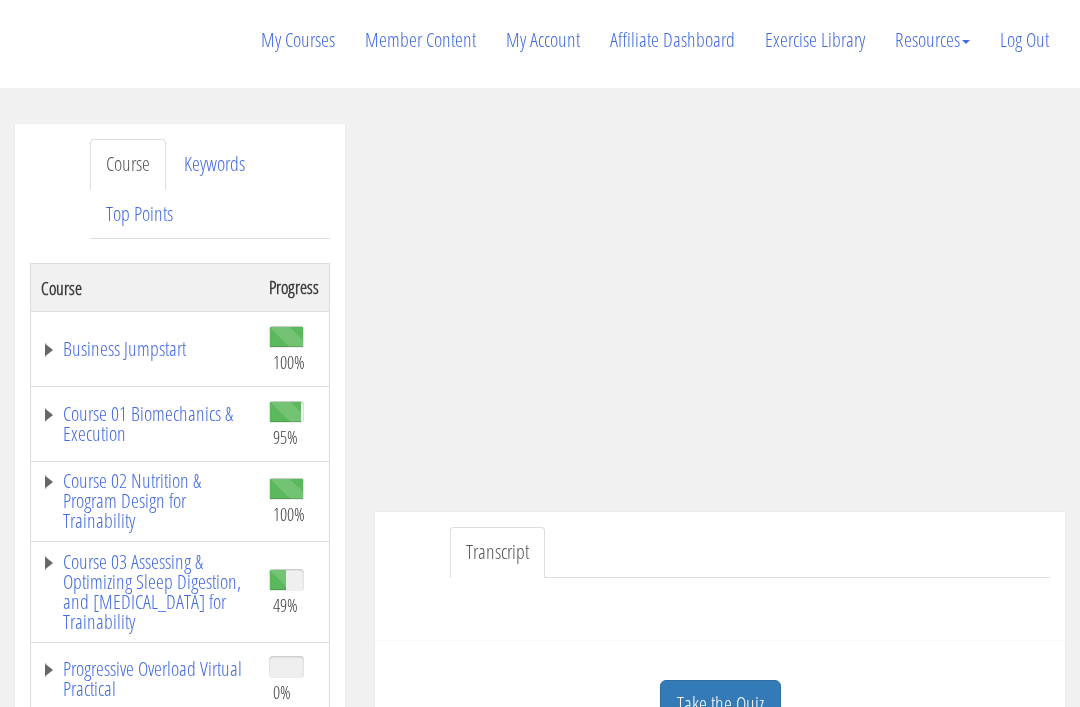click on "Course 01 Biomechanics & Execution" at bounding box center [145, 425] 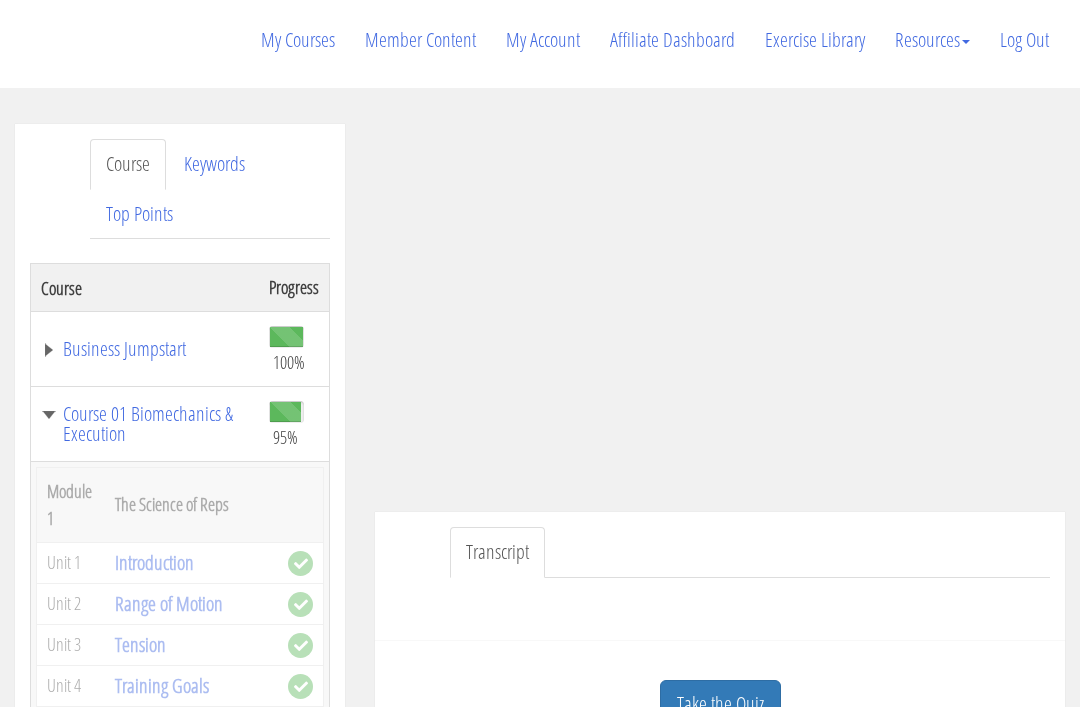 scroll, scrollTop: 218, scrollLeft: 0, axis: vertical 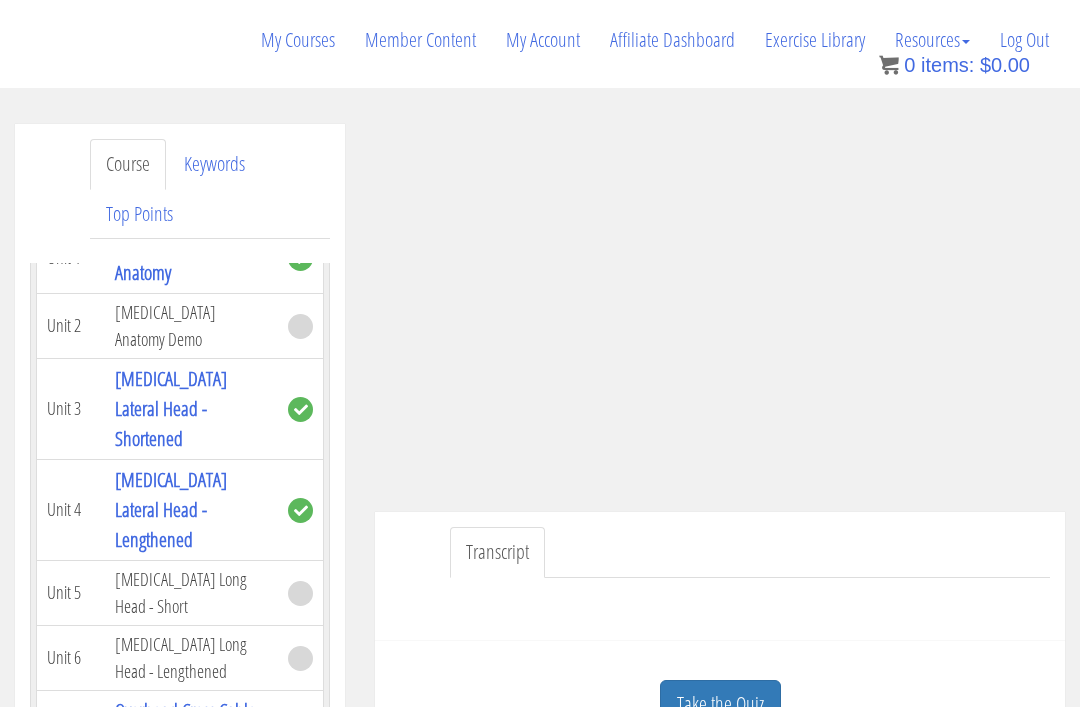 click on "[MEDICAL_DATA] Anatomy Demo" at bounding box center [191, 325] 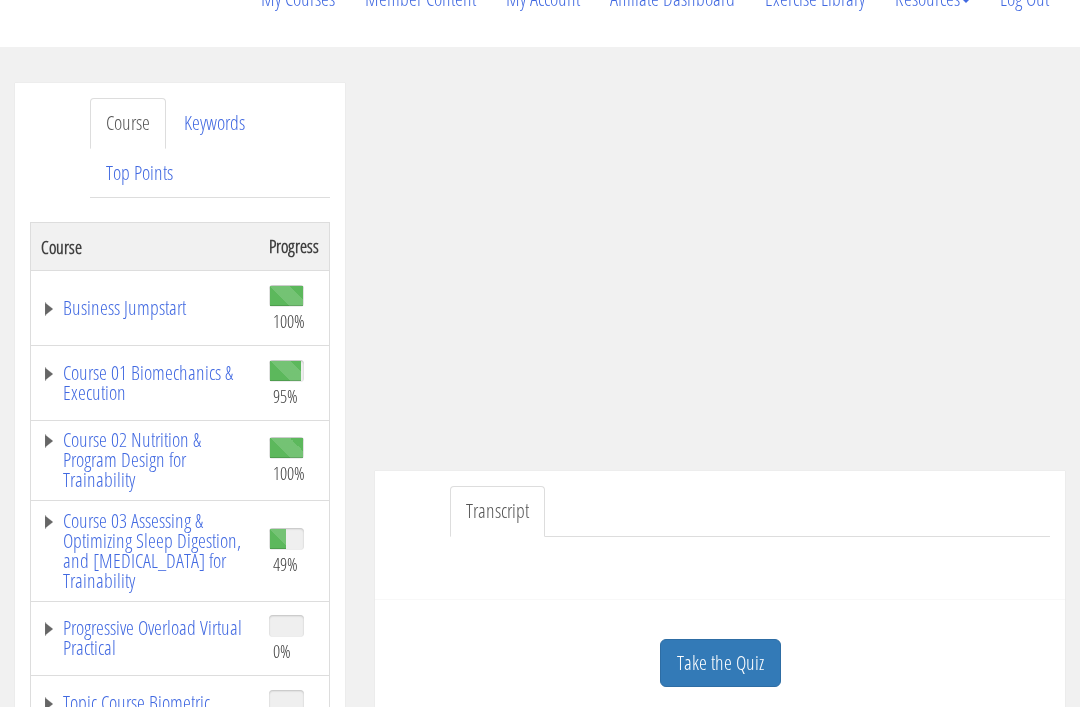 scroll, scrollTop: 273, scrollLeft: 0, axis: vertical 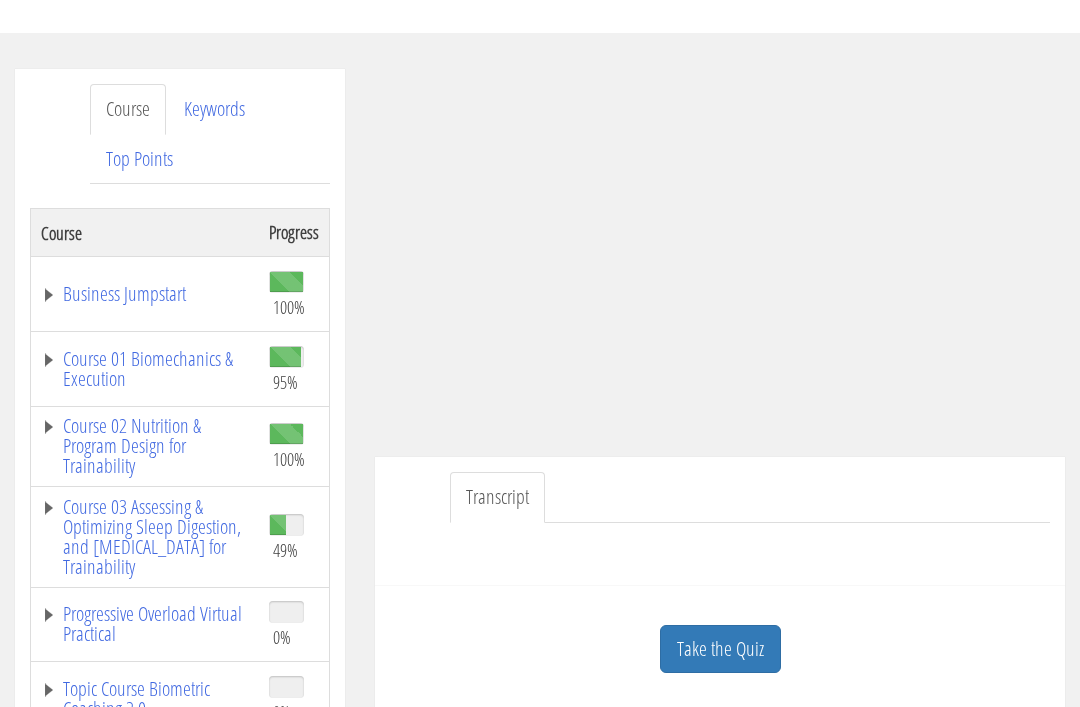 click on "Take the Quiz" at bounding box center (720, 649) 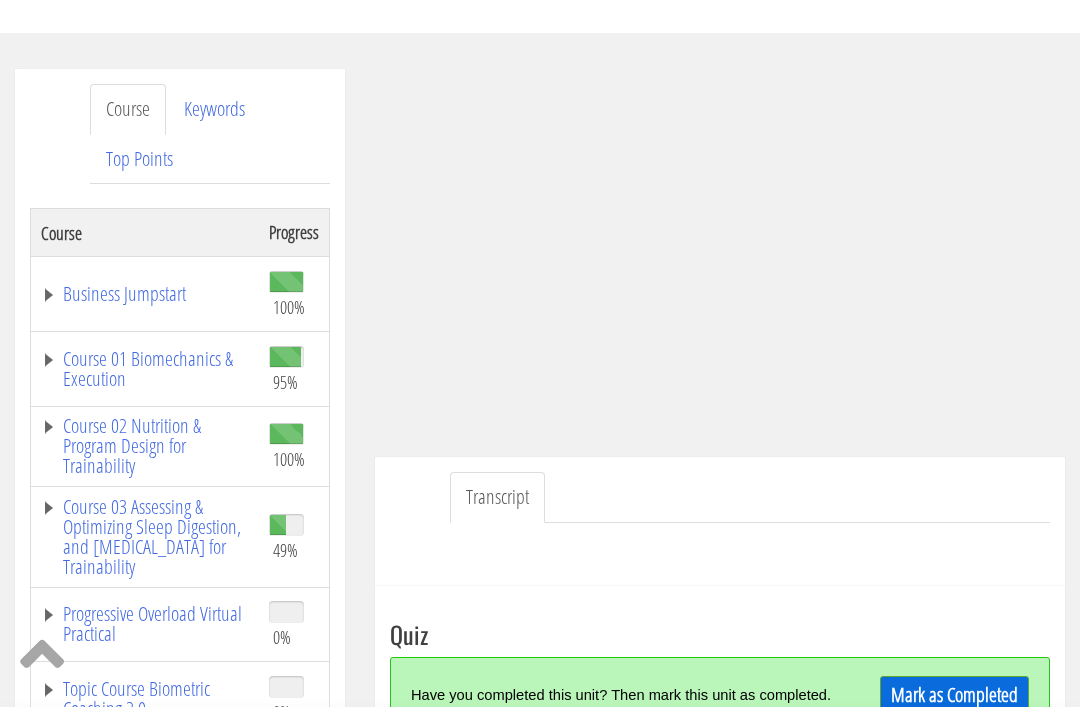 click on "Mark as Completed" at bounding box center [954, 695] 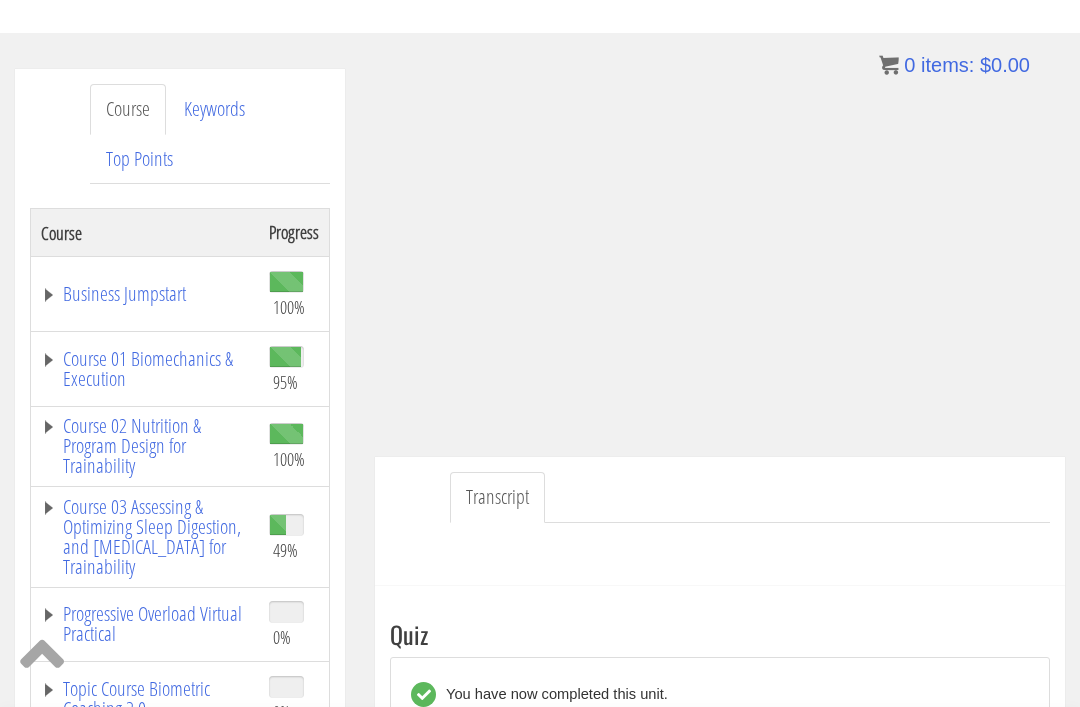 click on "Next Unit »" at bounding box center [779, 776] 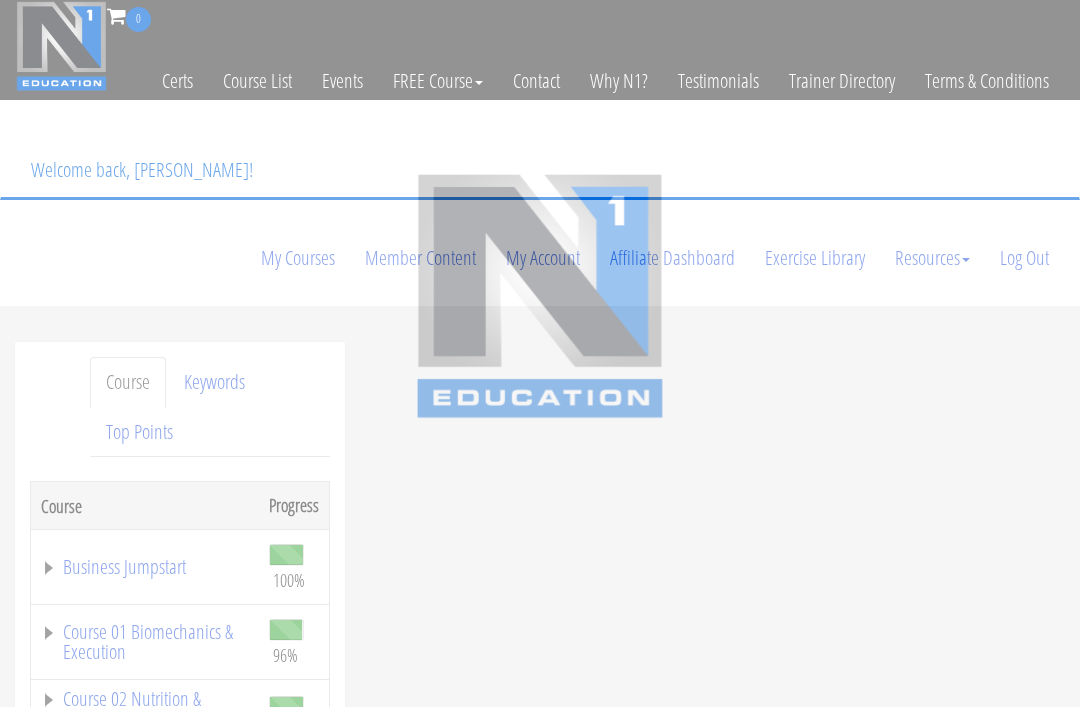 scroll, scrollTop: 0, scrollLeft: 0, axis: both 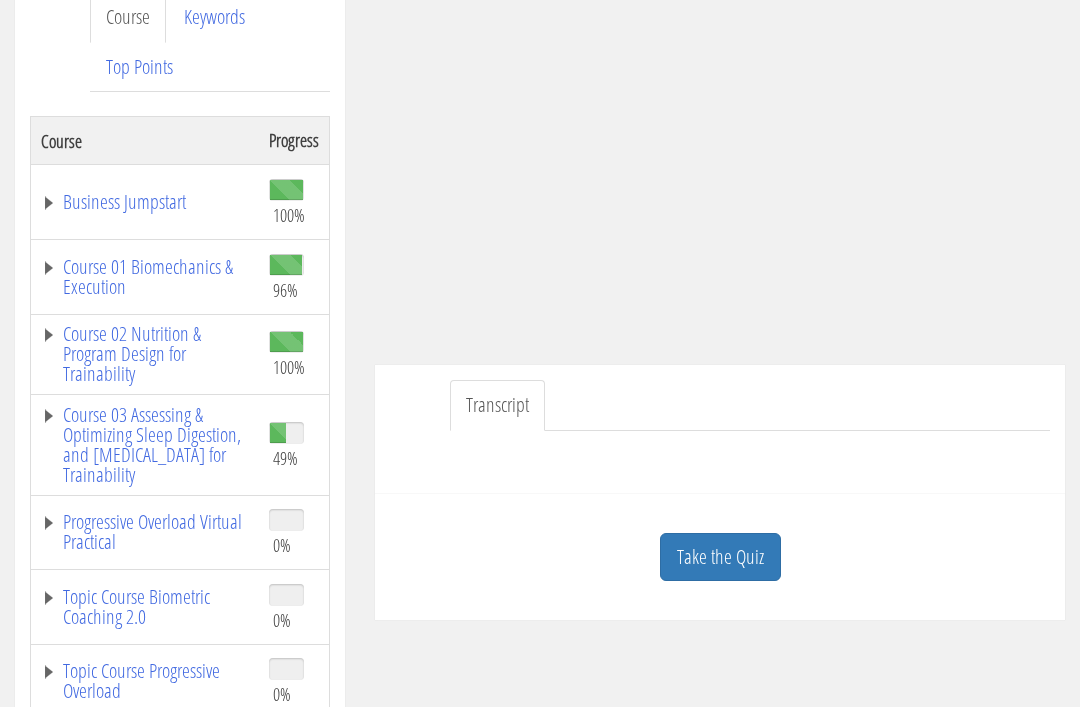 click on "Course
Keywords
Top Points
Course Progress Business Jumpstart
100%
Module 1
Business Planning
Unit 1
Intro
Unit 2
Your Starting Point
Unit 3
Identifying Your Customers
Unit 4
Visualize & Outline
Unit 5
Competitors & Allies
Module 2
Value & Pricing
Unit 1
Pricing Theory & Psychology
Unit 2
Revenue Types" at bounding box center [540, 567] 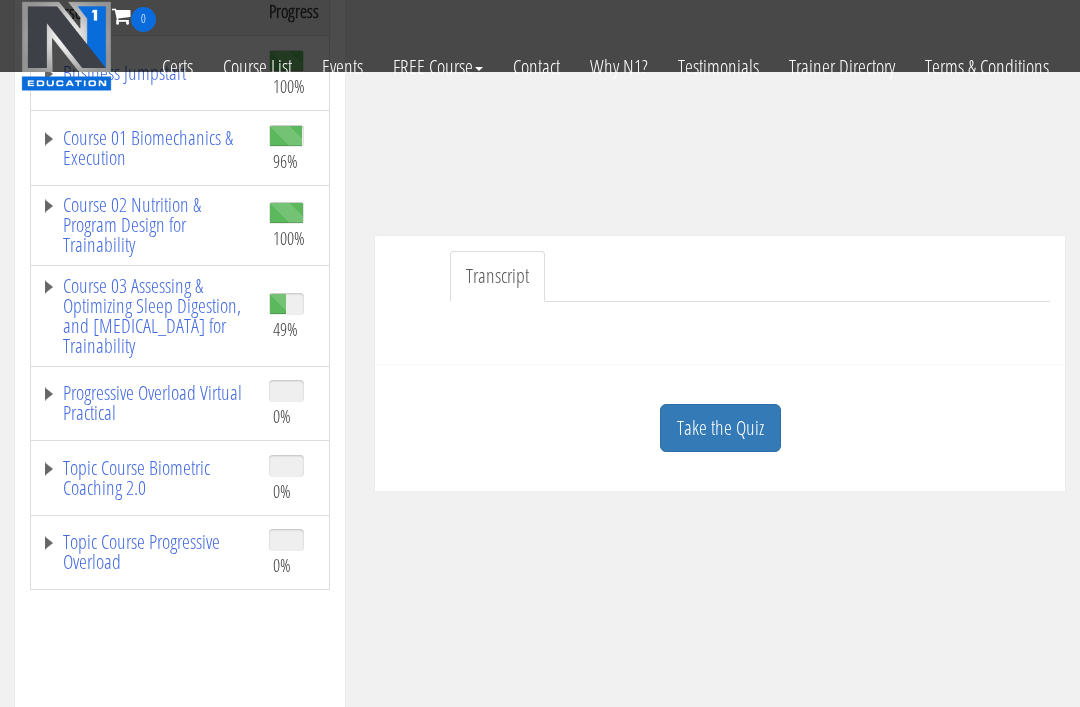 click on "Take the Quiz" at bounding box center (720, 428) 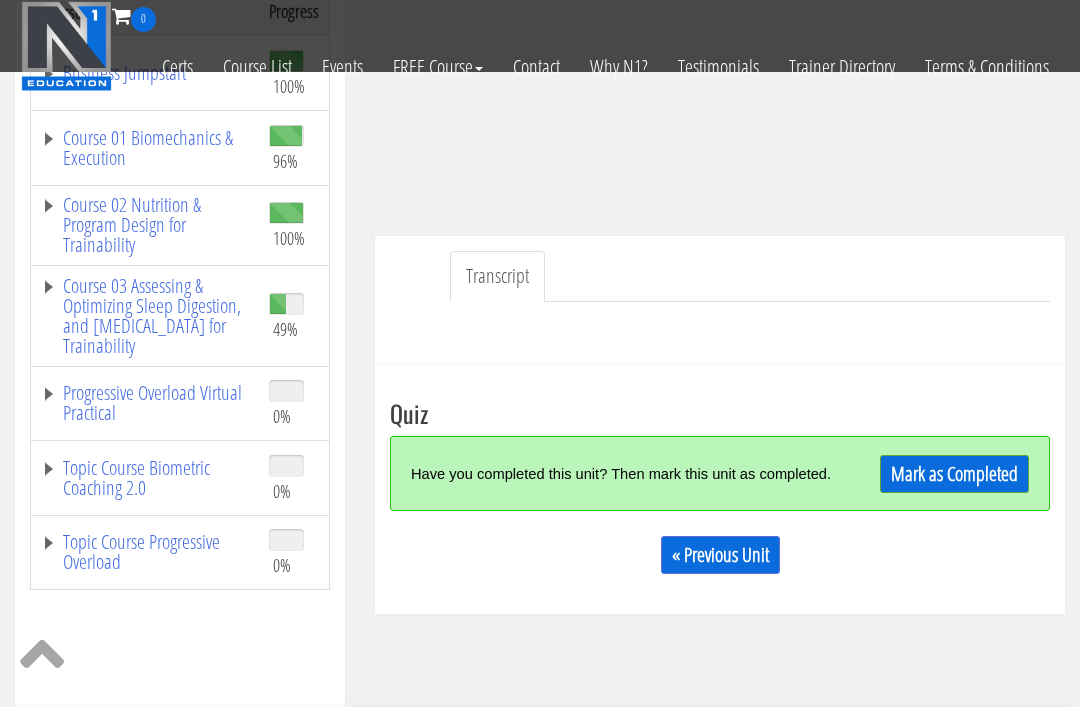 click on "Mark as Completed" at bounding box center [954, 474] 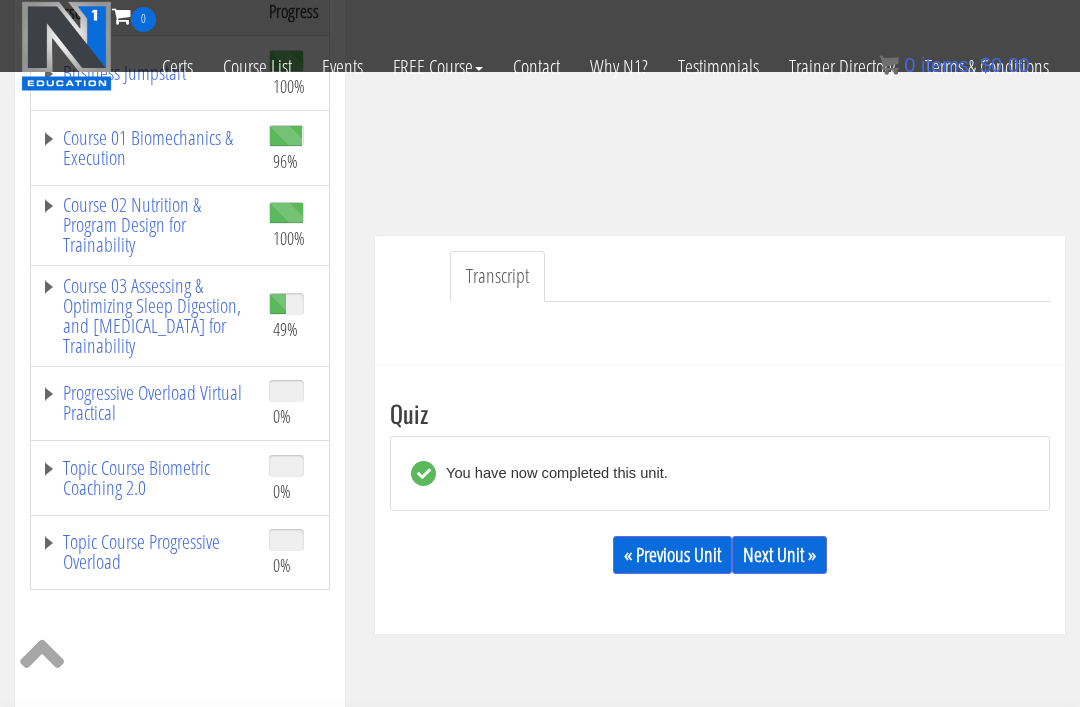 click on "Next Unit »" at bounding box center [779, 555] 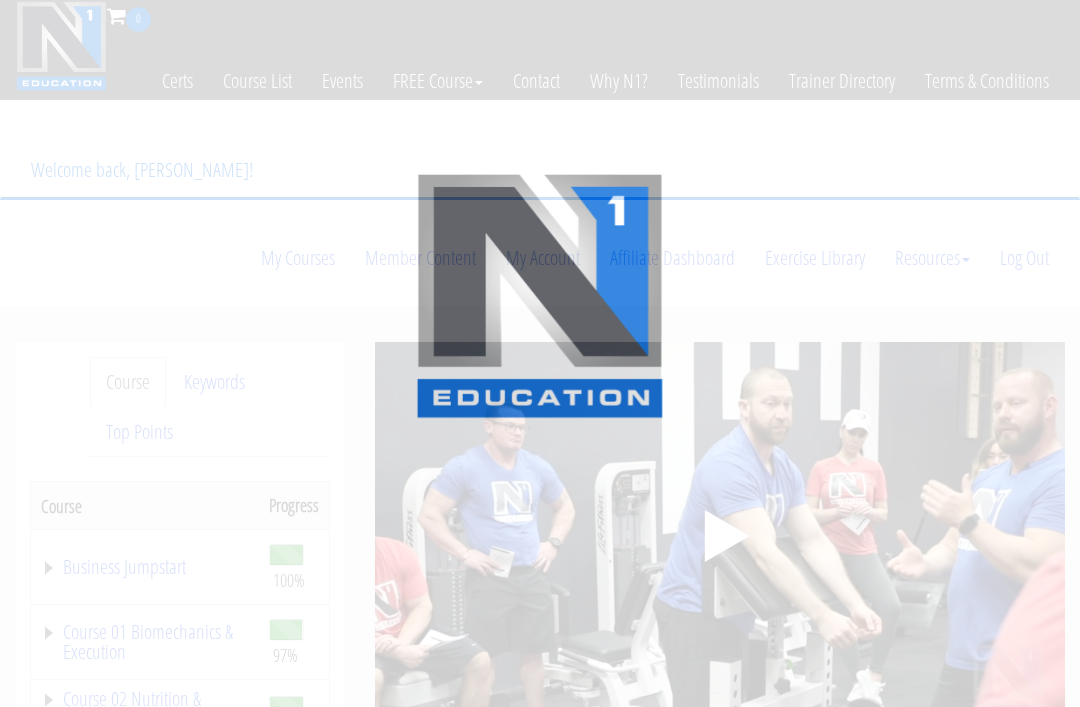 scroll, scrollTop: 0, scrollLeft: 0, axis: both 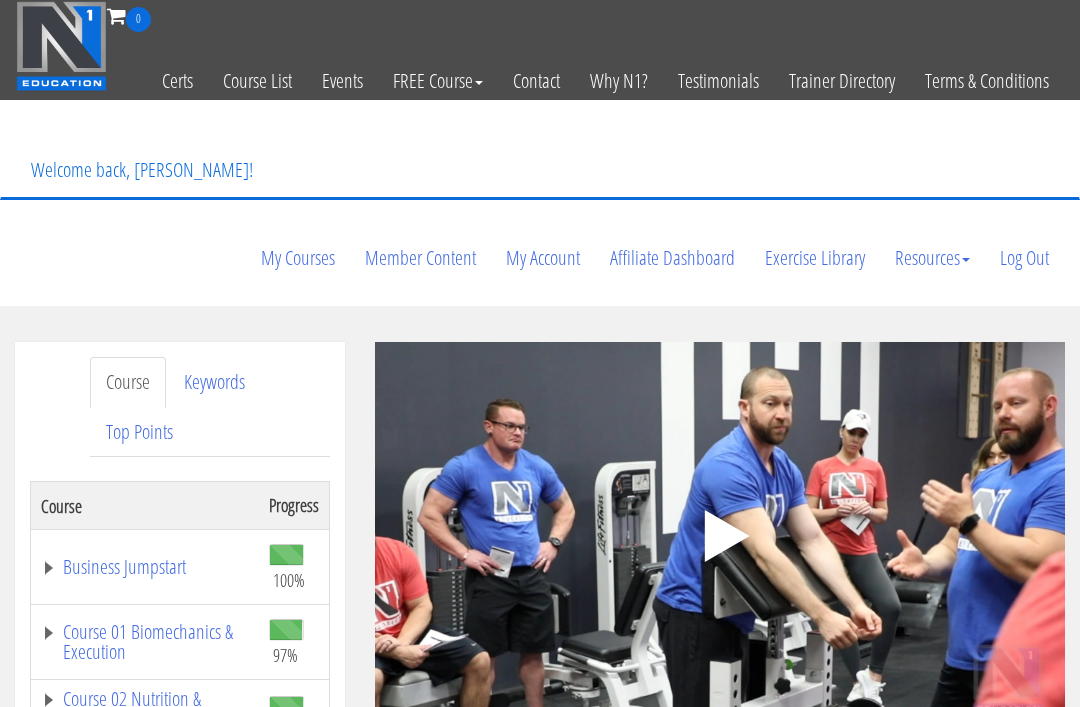 click on "Course 01 Biomechanics & Execution" at bounding box center [145, 642] 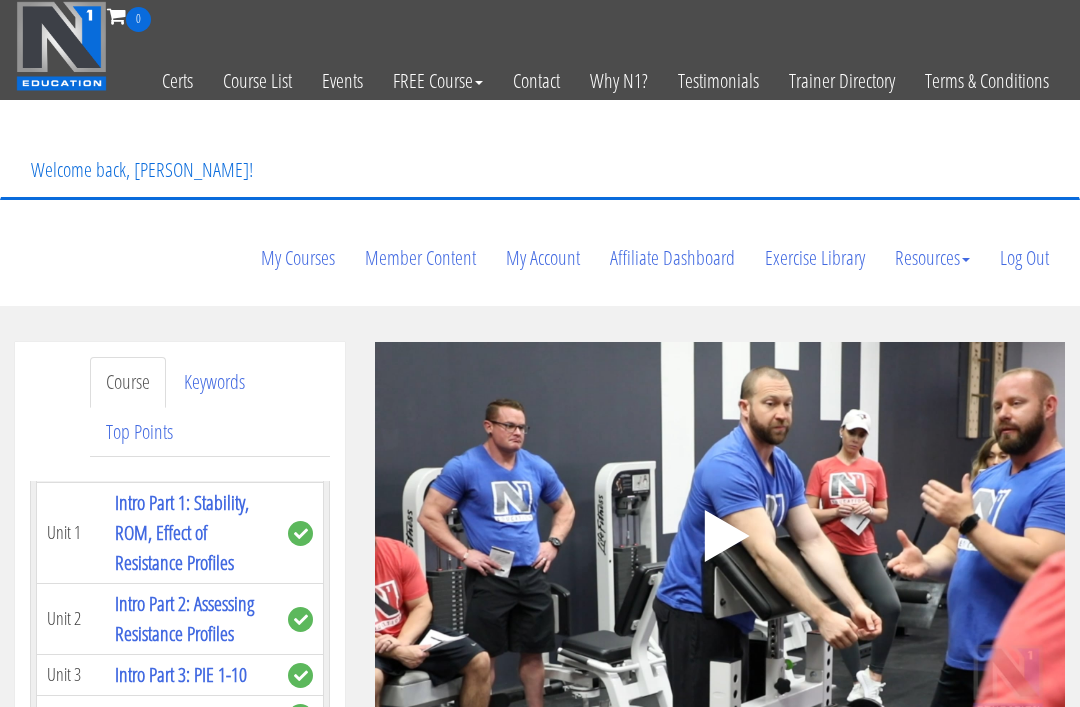 scroll, scrollTop: 3970, scrollLeft: 0, axis: vertical 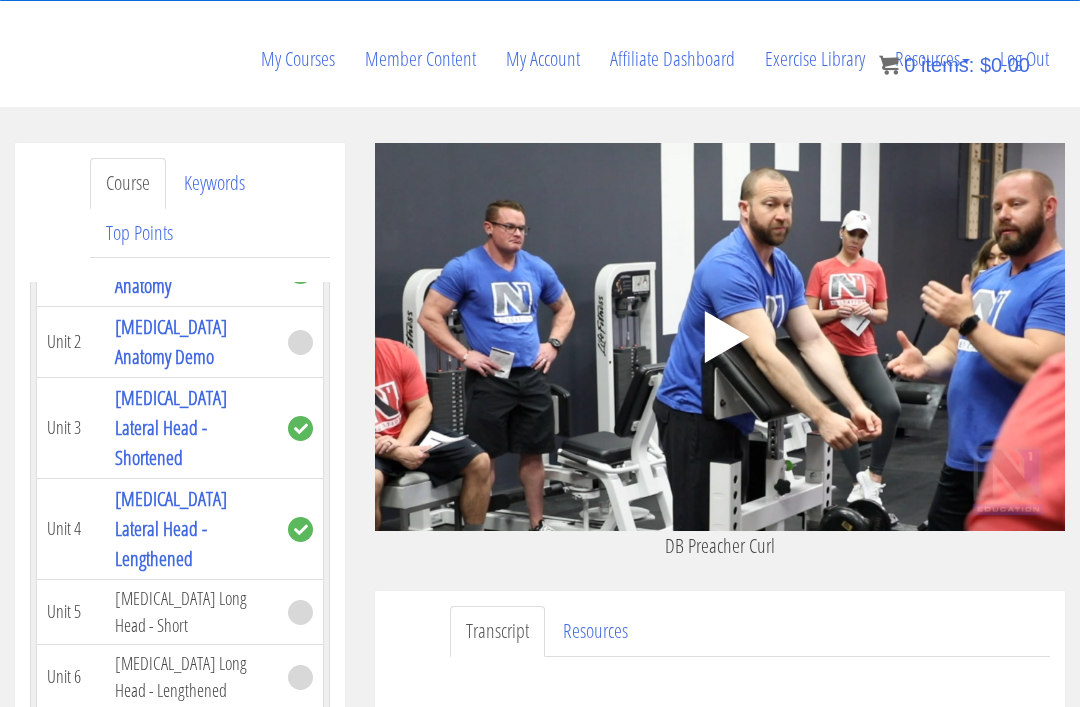 click on "[MEDICAL_DATA] Anatomy Demo" at bounding box center [171, 341] 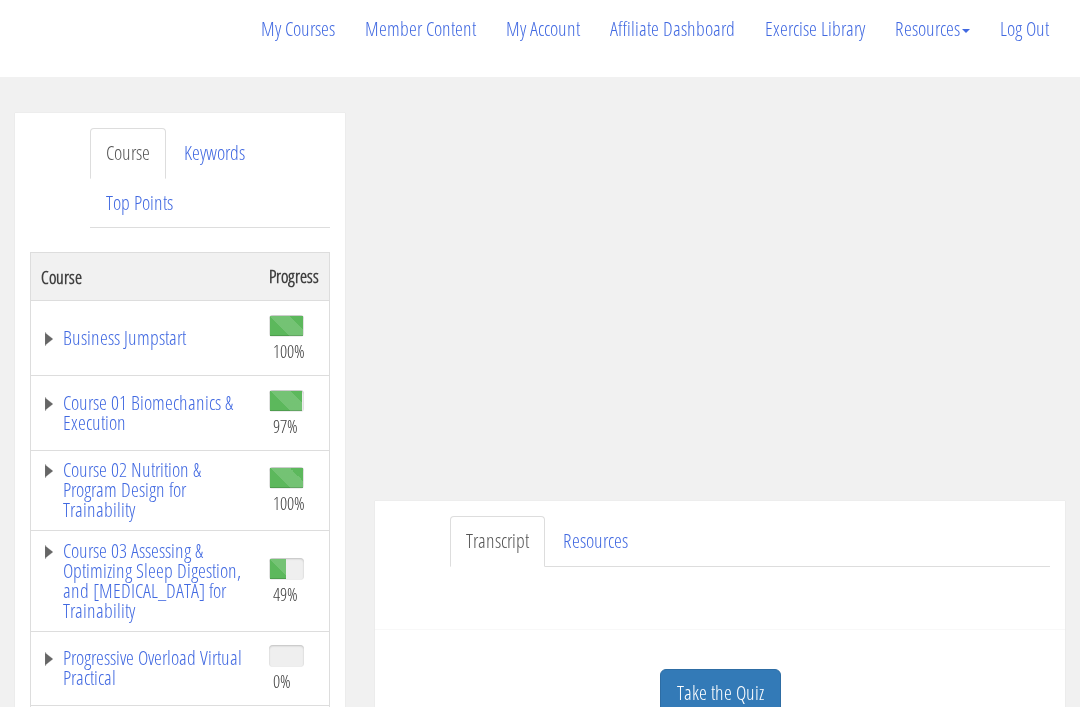 scroll, scrollTop: 237, scrollLeft: 0, axis: vertical 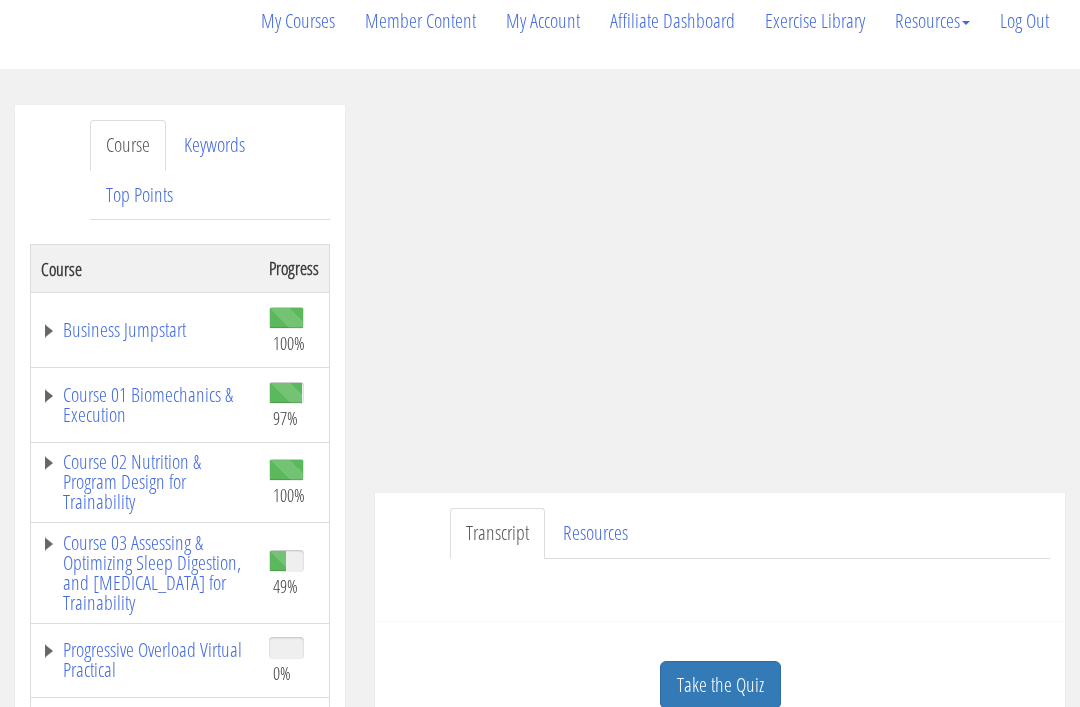 click on "Take the Quiz" at bounding box center (720, 685) 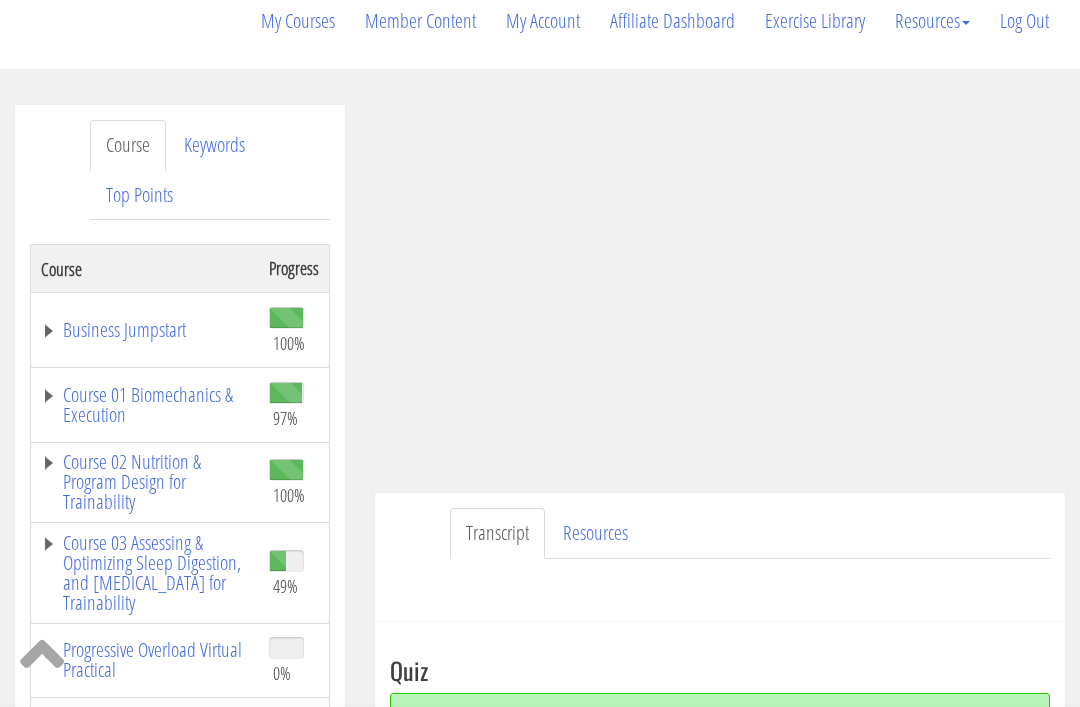 click on "Mark as Completed" at bounding box center [954, 731] 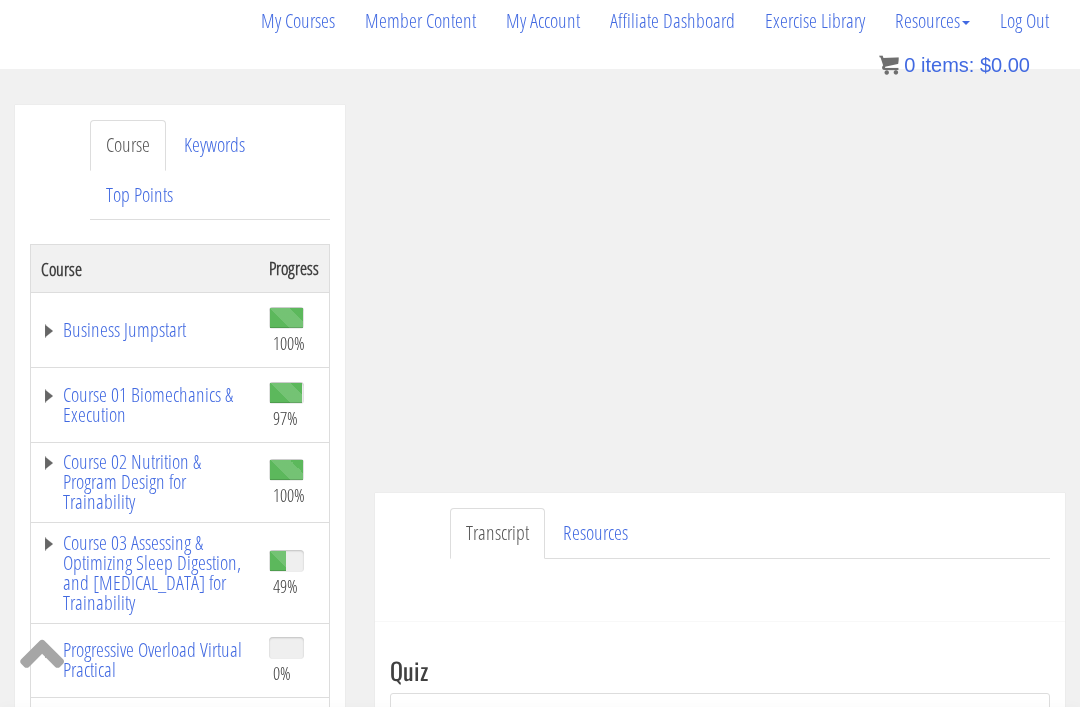 click on "Next Unit »" at bounding box center [779, 812] 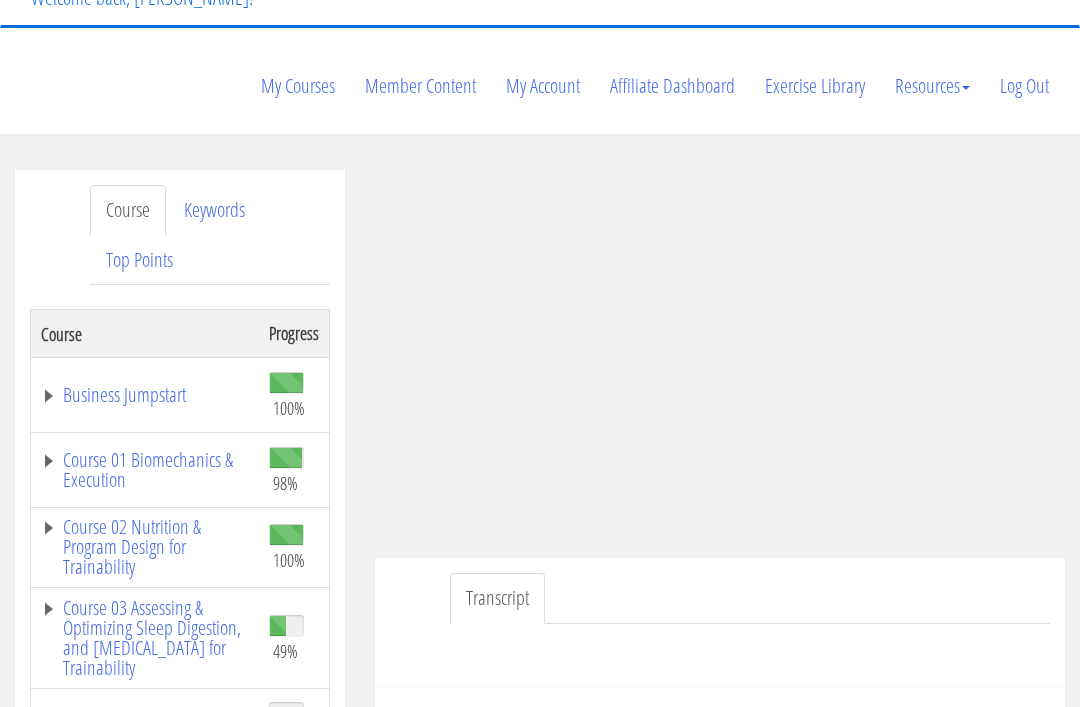 scroll, scrollTop: 171, scrollLeft: 0, axis: vertical 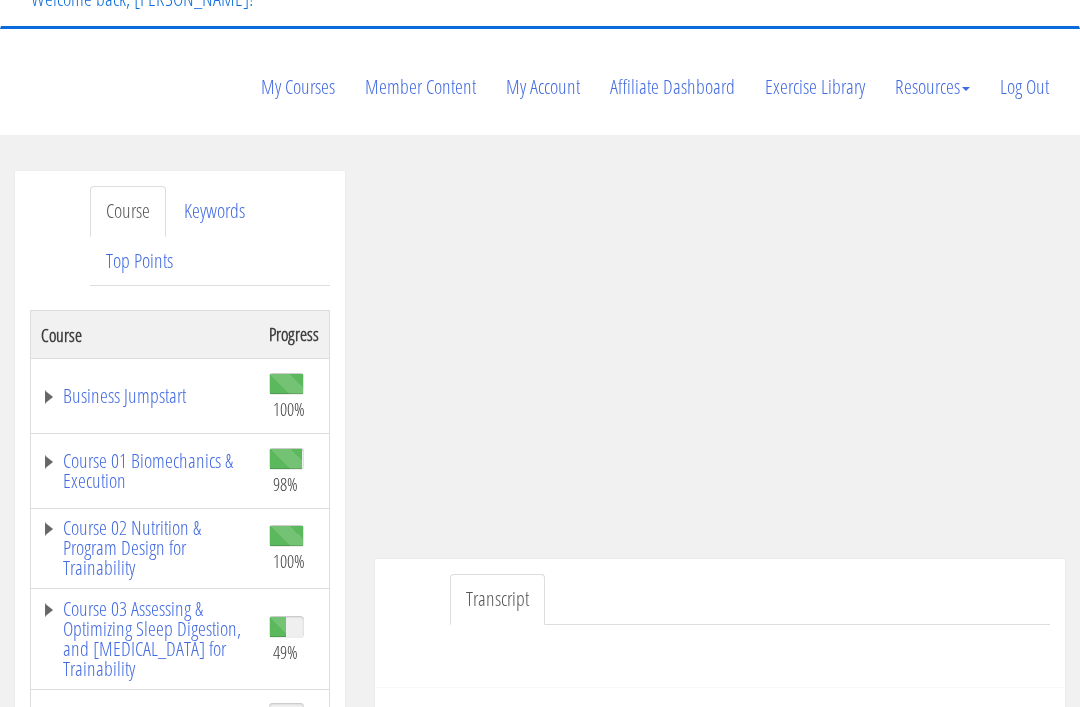 click on "Course 01 Biomechanics & Execution" at bounding box center (145, 471) 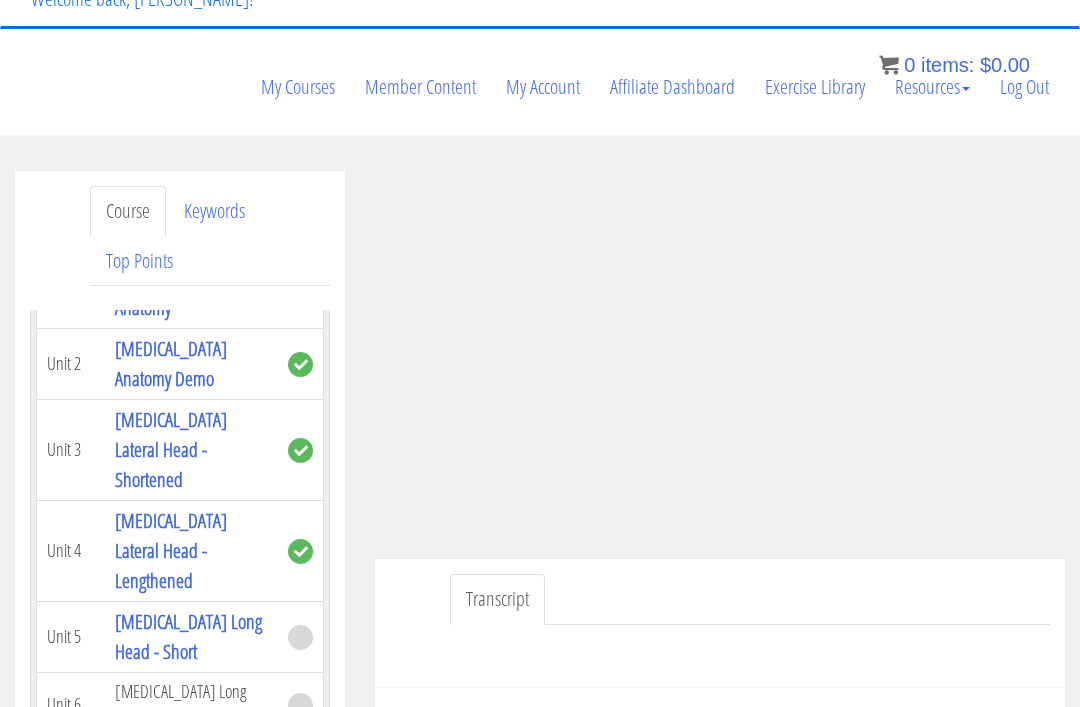 scroll, scrollTop: 9211, scrollLeft: 0, axis: vertical 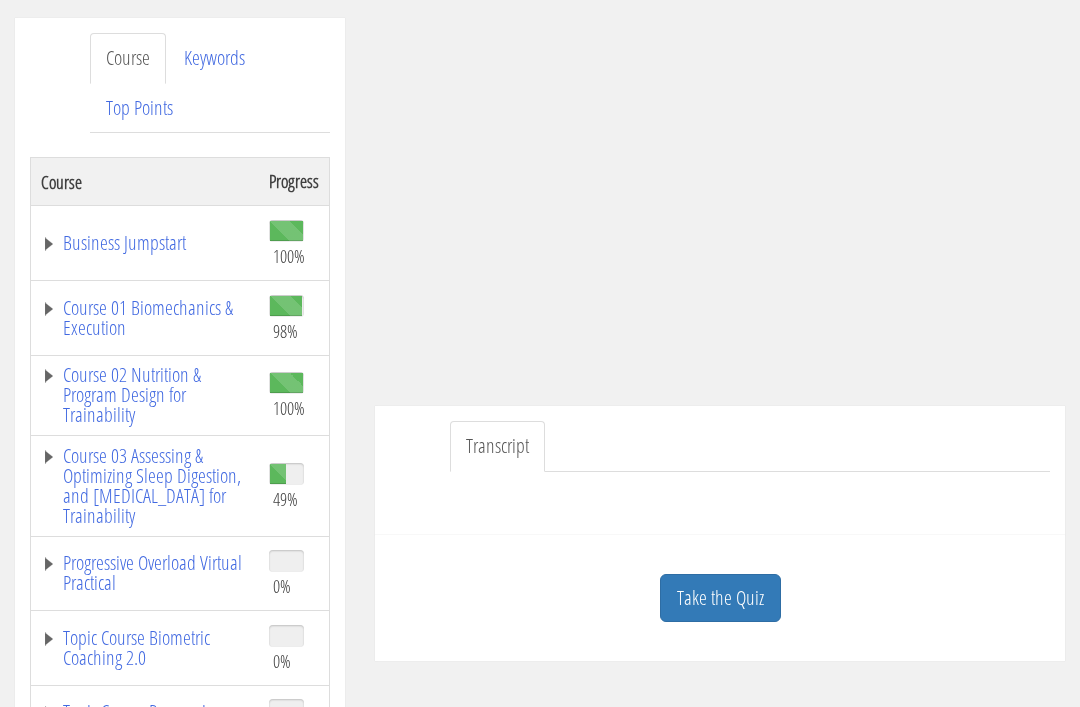 click on "Take the Quiz" at bounding box center [720, 598] 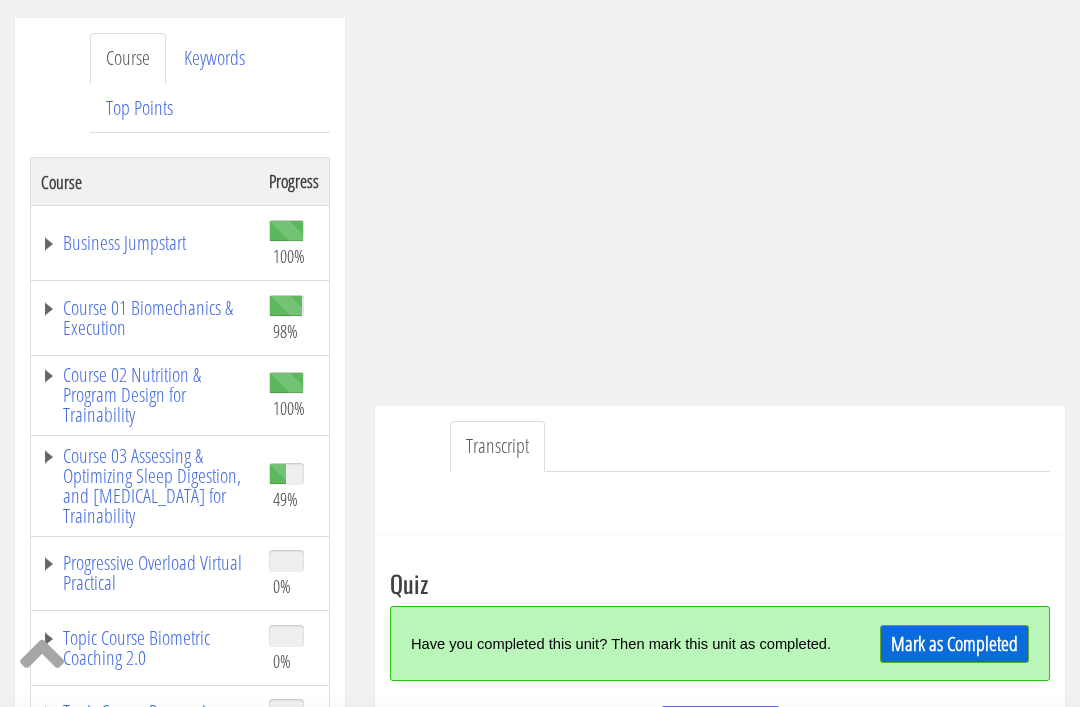 click on "Mark as Completed" at bounding box center [954, 644] 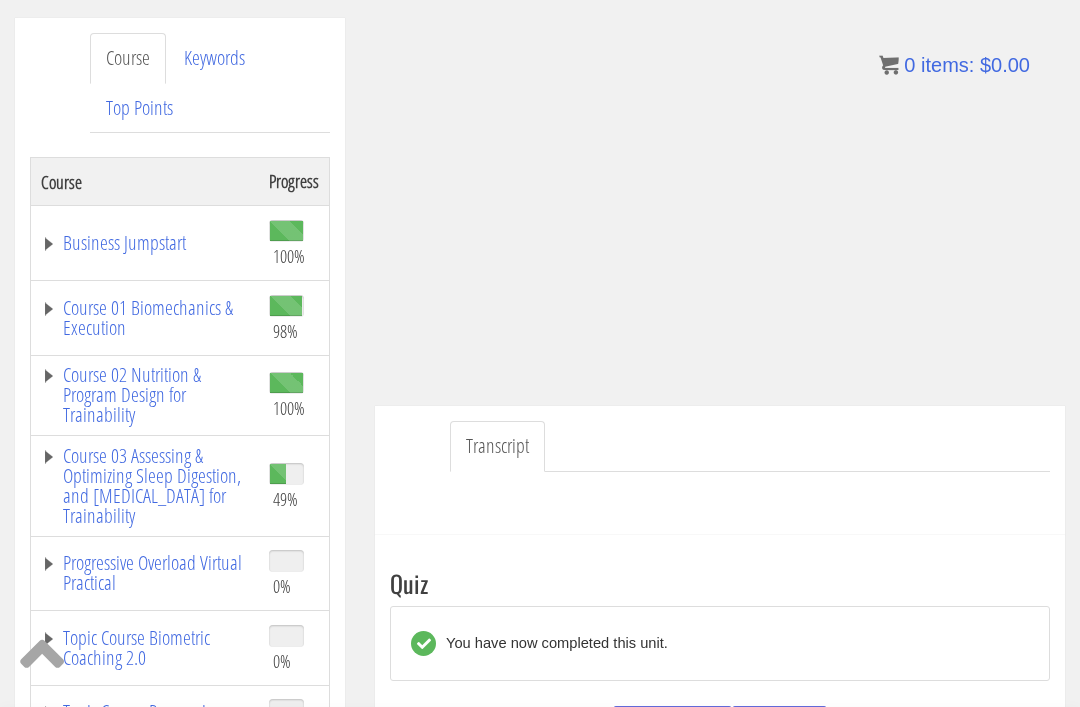 click on "Next Unit »" at bounding box center (779, 725) 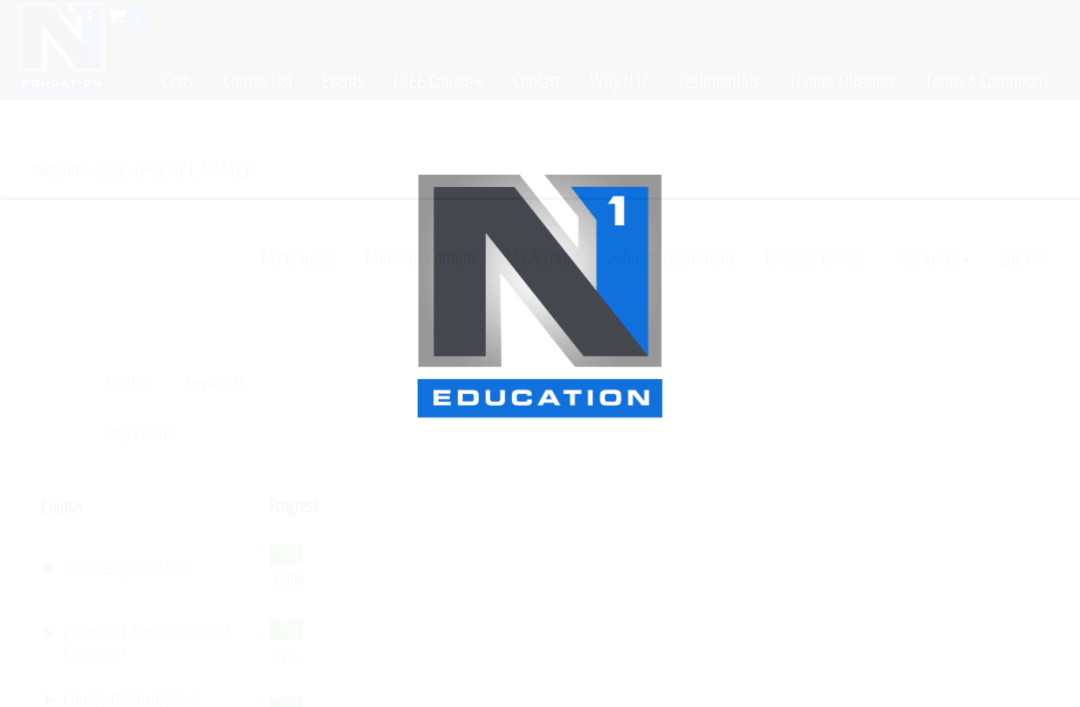 scroll, scrollTop: 0, scrollLeft: 0, axis: both 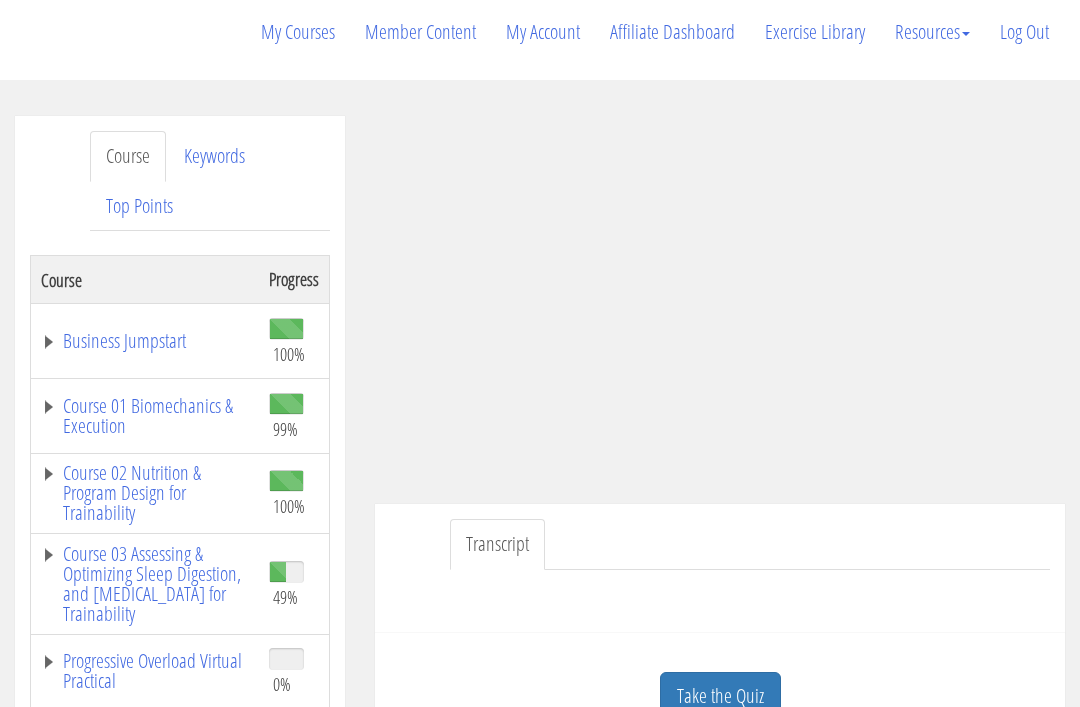 click on "Take the Quiz" at bounding box center (720, 697) 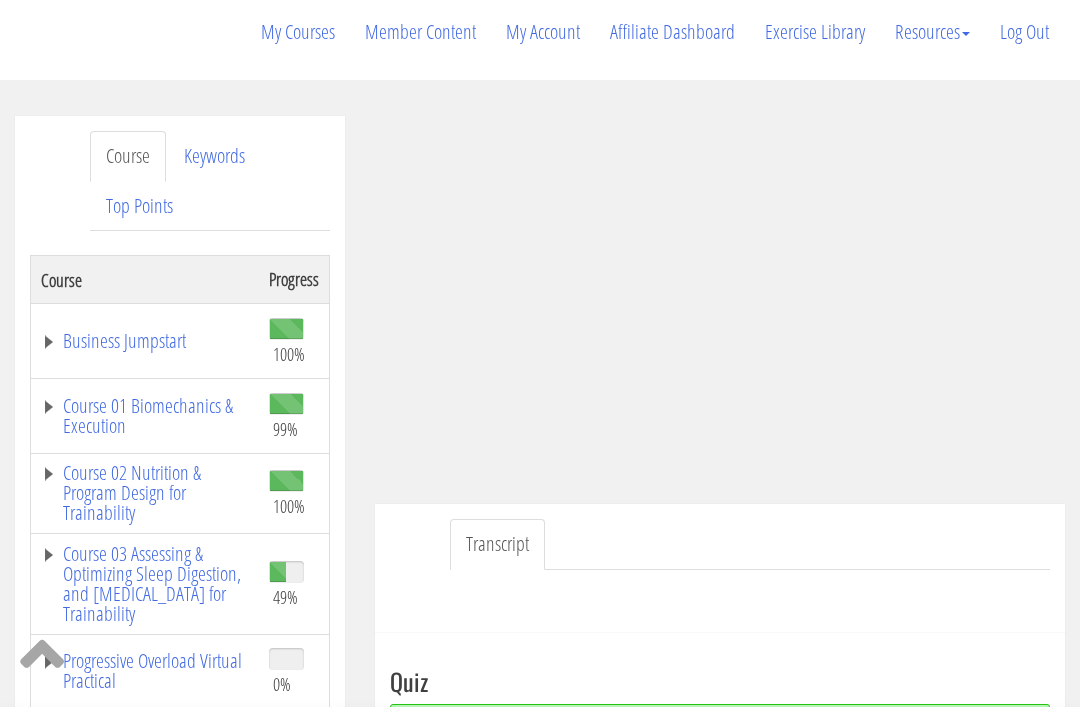 scroll, scrollTop: 226, scrollLeft: 0, axis: vertical 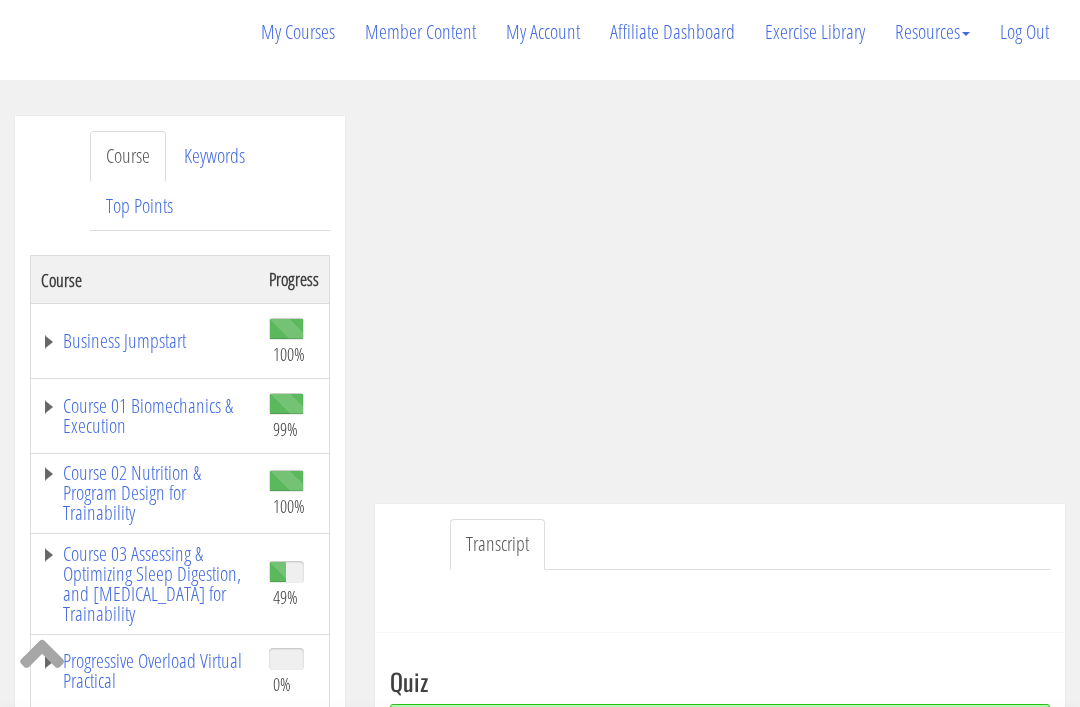 click on "Mark as Completed" at bounding box center (954, 742) 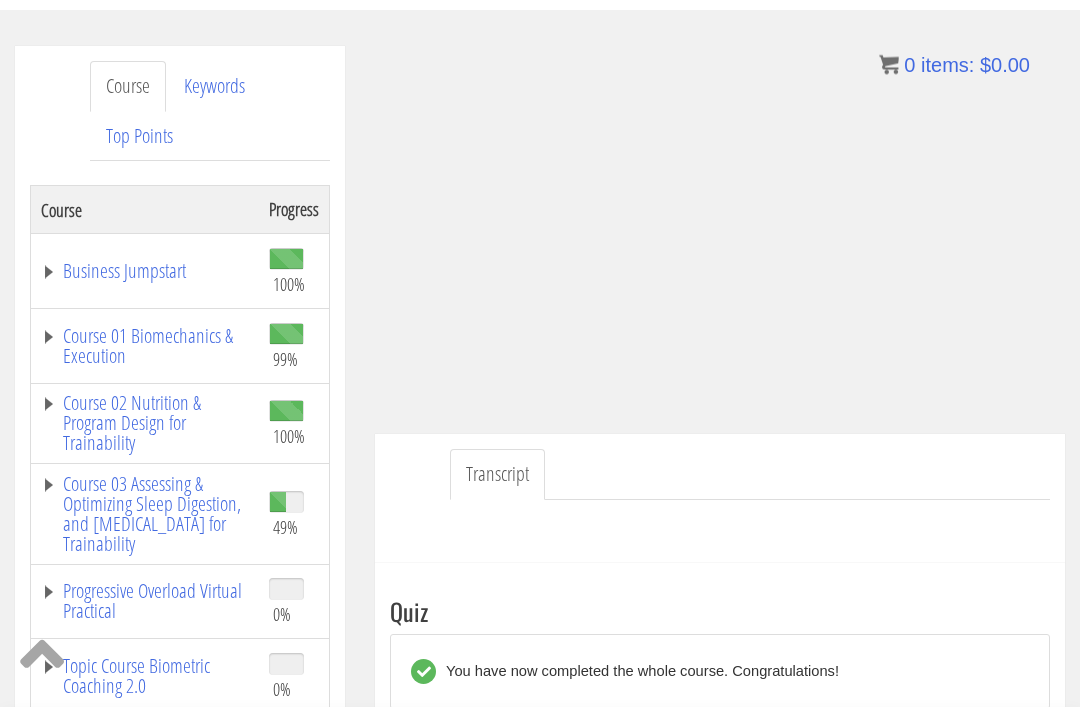 scroll, scrollTop: 296, scrollLeft: 0, axis: vertical 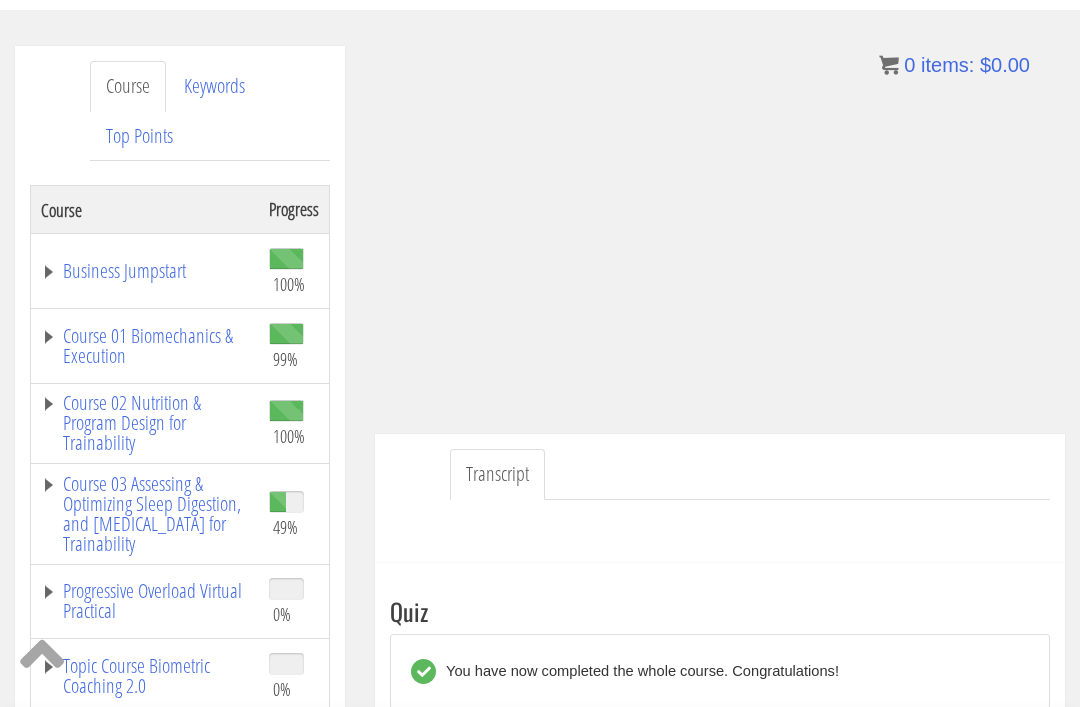 click on "Next Unit »" at bounding box center [779, 753] 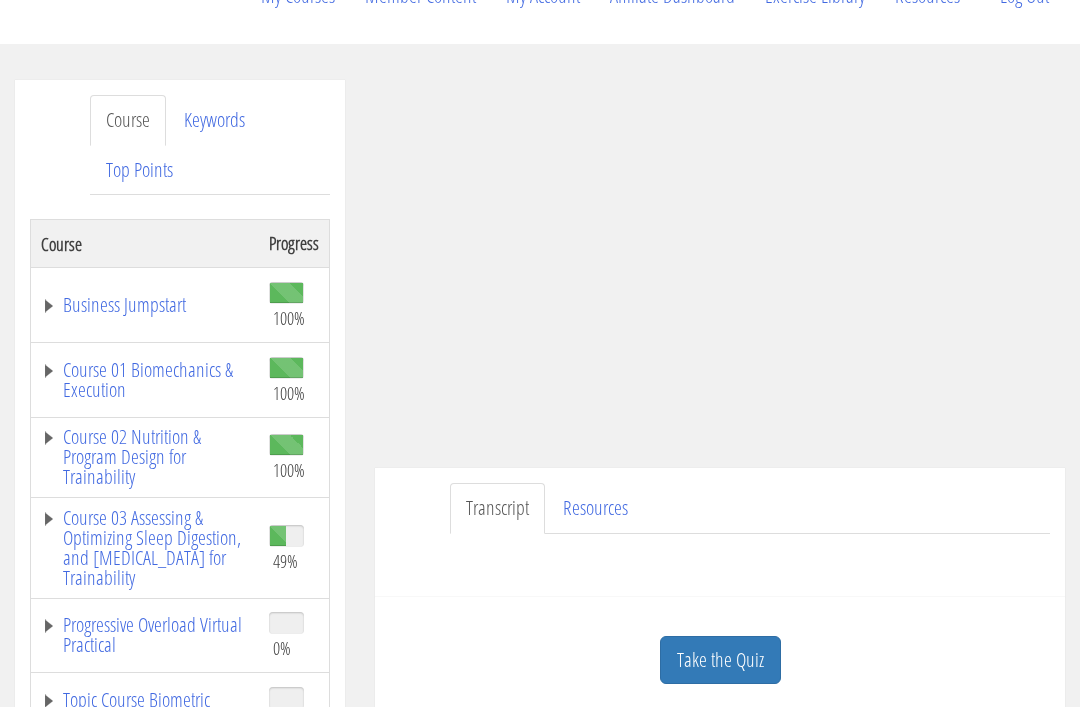 scroll, scrollTop: 262, scrollLeft: 0, axis: vertical 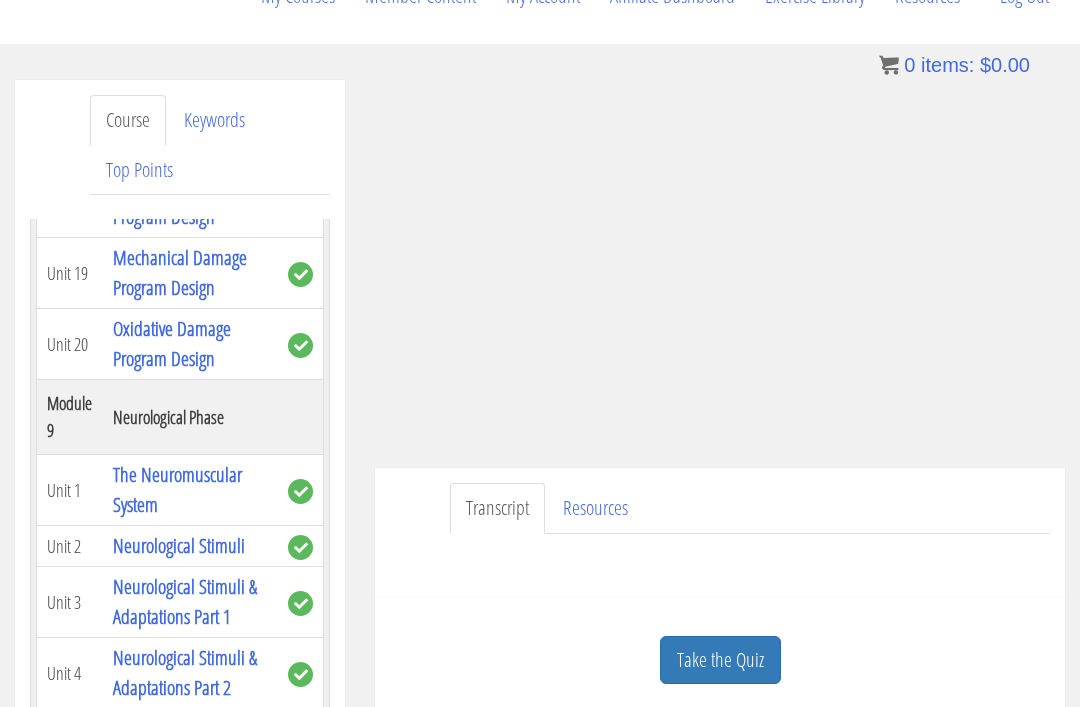 click on "Thought Process for Designing a Hypertrophy Program" at bounding box center [181, 115] 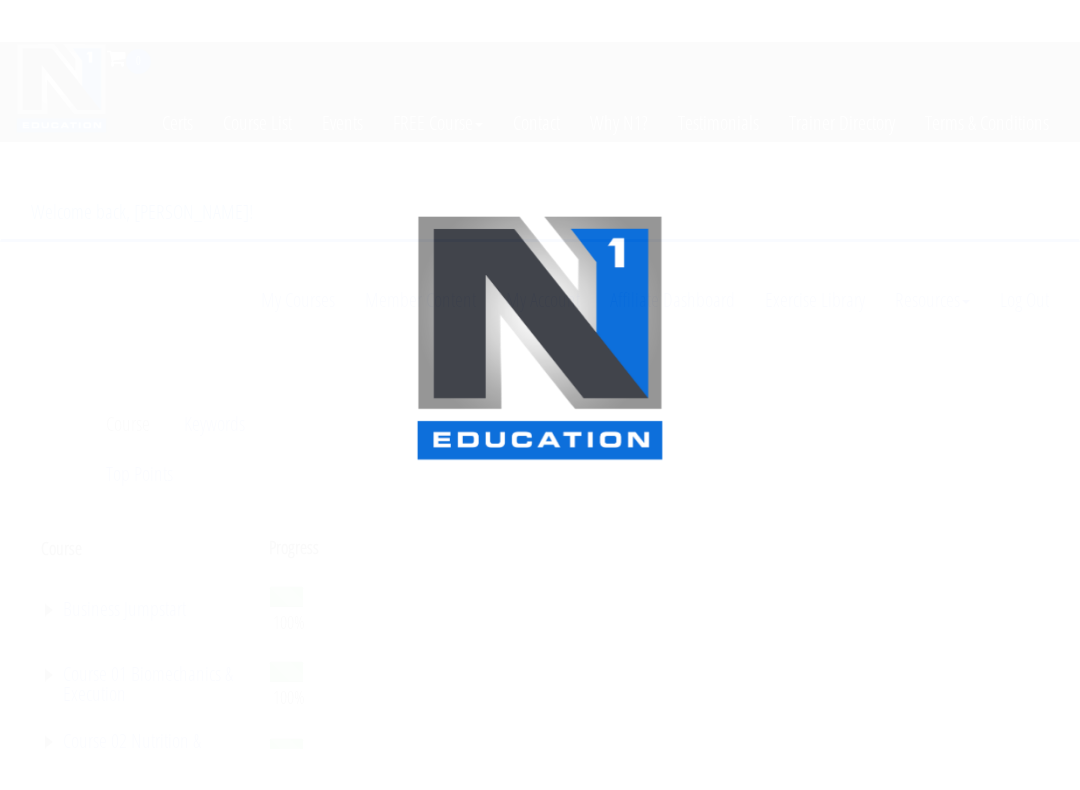scroll, scrollTop: 0, scrollLeft: 0, axis: both 